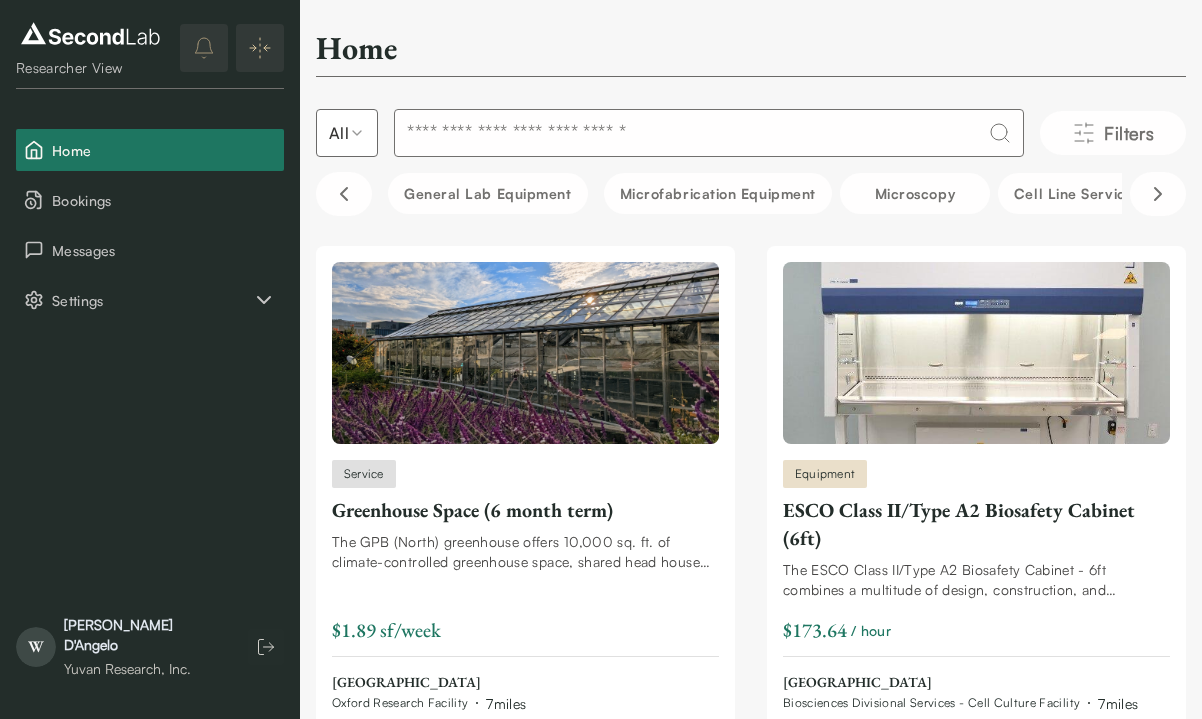 scroll, scrollTop: 0, scrollLeft: 0, axis: both 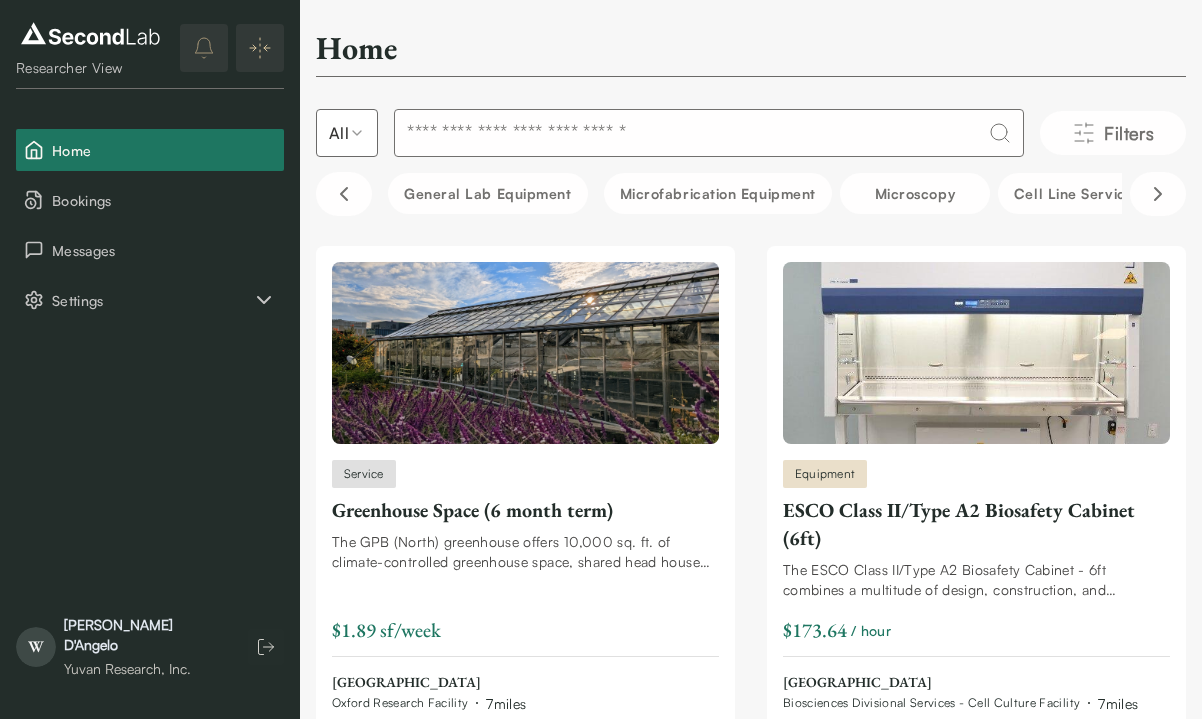 click at bounding box center [709, 133] 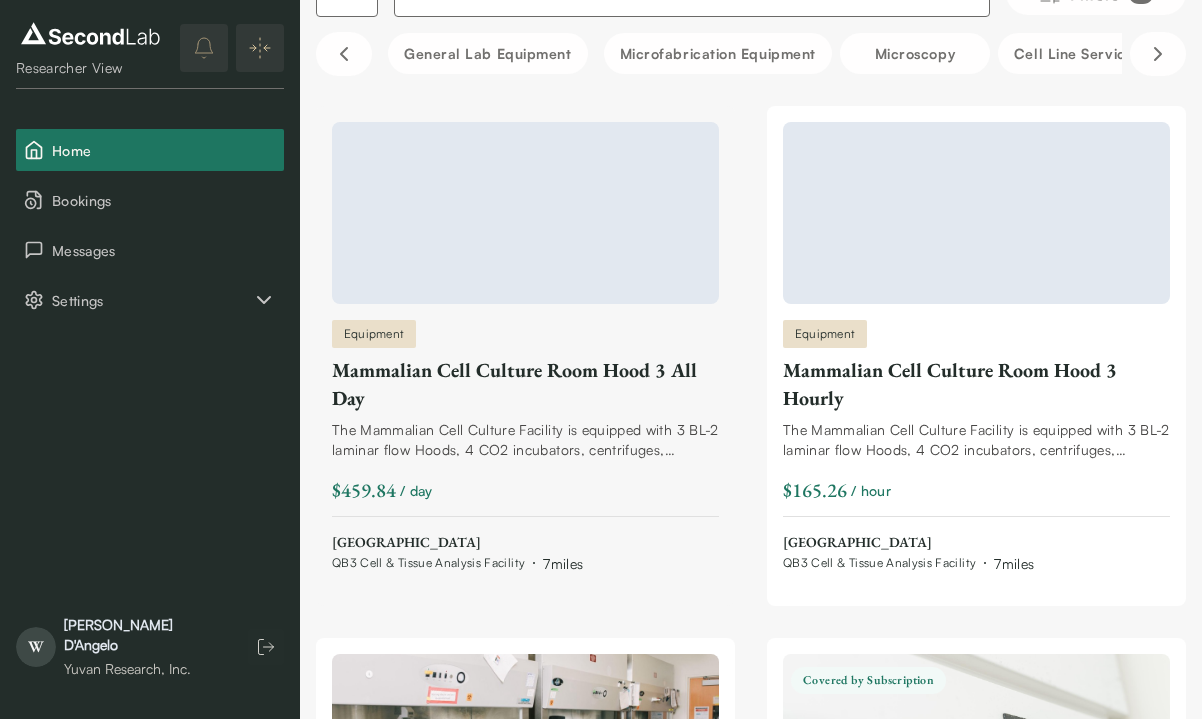 scroll, scrollTop: 207, scrollLeft: 0, axis: vertical 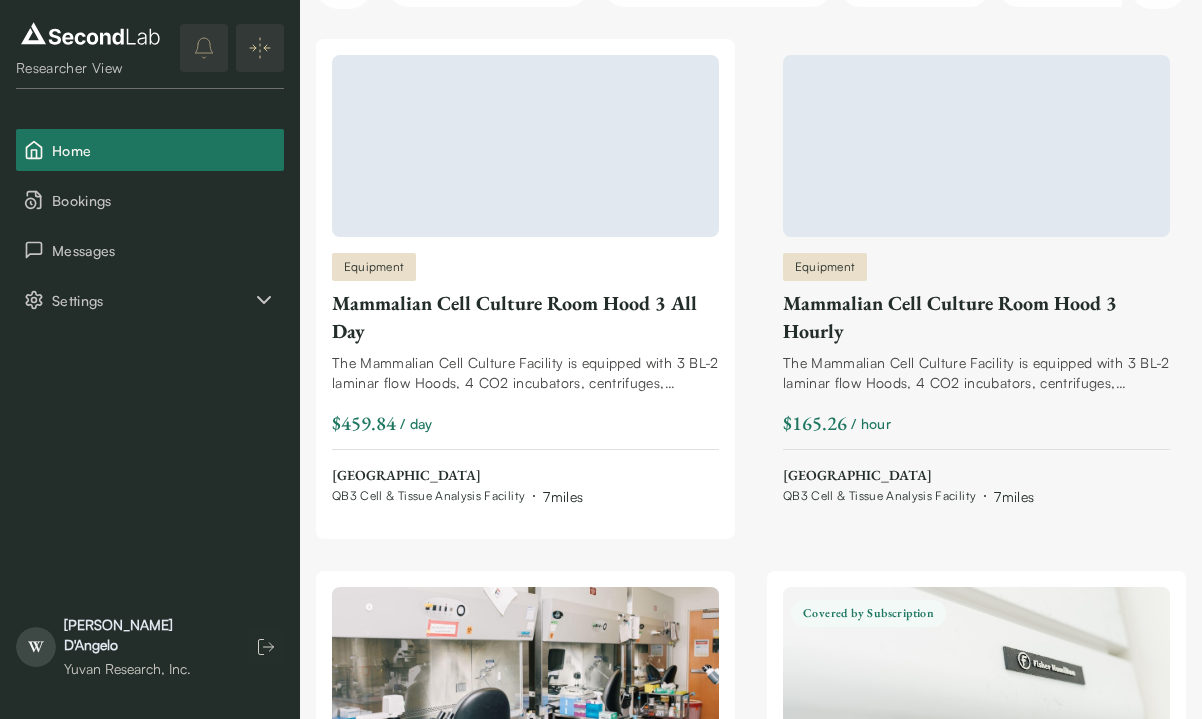 type on "******" 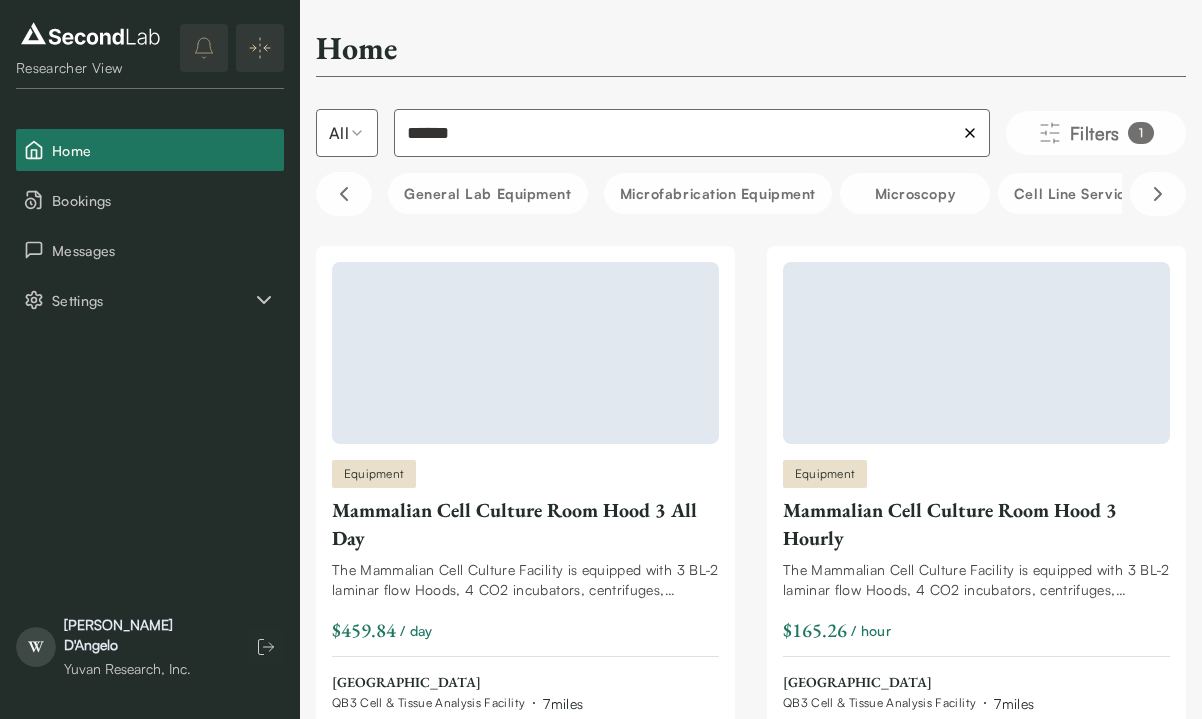 scroll, scrollTop: 0, scrollLeft: 0, axis: both 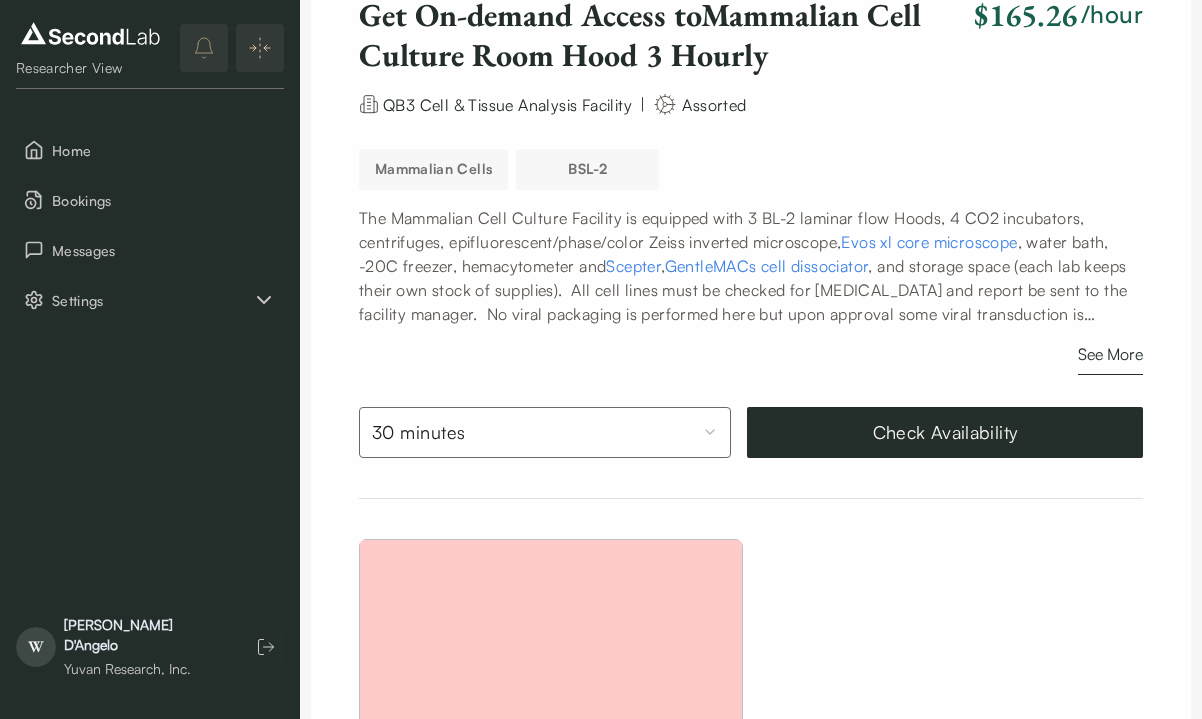 click on "SKIP TO CONTENT Researcher View Home Bookings Messages Settings WD Researcher View Home Bookings Messages Settings W [PERSON_NAME] Research, Inc. Home Mammalian Cell Culture Room Hood 3 Hourly Equipment Home Mammalian Cell Culture Room Hood 3 Hourly Get On-demand Access to  Mammalian Cell Culture Room Hood 3 Hourly $165.26 /hour Check Availability Get On-demand Access to  Mammalian Cell Culture Room Hood 3 Hourly   $165.26 /hour QB3 Cell & Tissue Analysis Facility |   Assorted Mammalian Cells BSL-2 The Mammalian Cell Culture Facility is equipped with 3 BL-2 laminar flow Hoods, 4 CO2 incubators, centrifuges, epifluorescent/phase/color Zeiss inverted microscope,  Evos xl core microscope , water bath, -20C freezer, hemacytometer and  Scepter ,  GentleMACs cell dissociator Manuals for the cell culture room instruments can be found on the  user information page . See More 30 minutes Check Availability See all Access Guideline [EMAIL_ADDRESS][DOMAIN_NAME]  with any questions. FAQs Lab rules Lab Information +" at bounding box center (601, 1162) 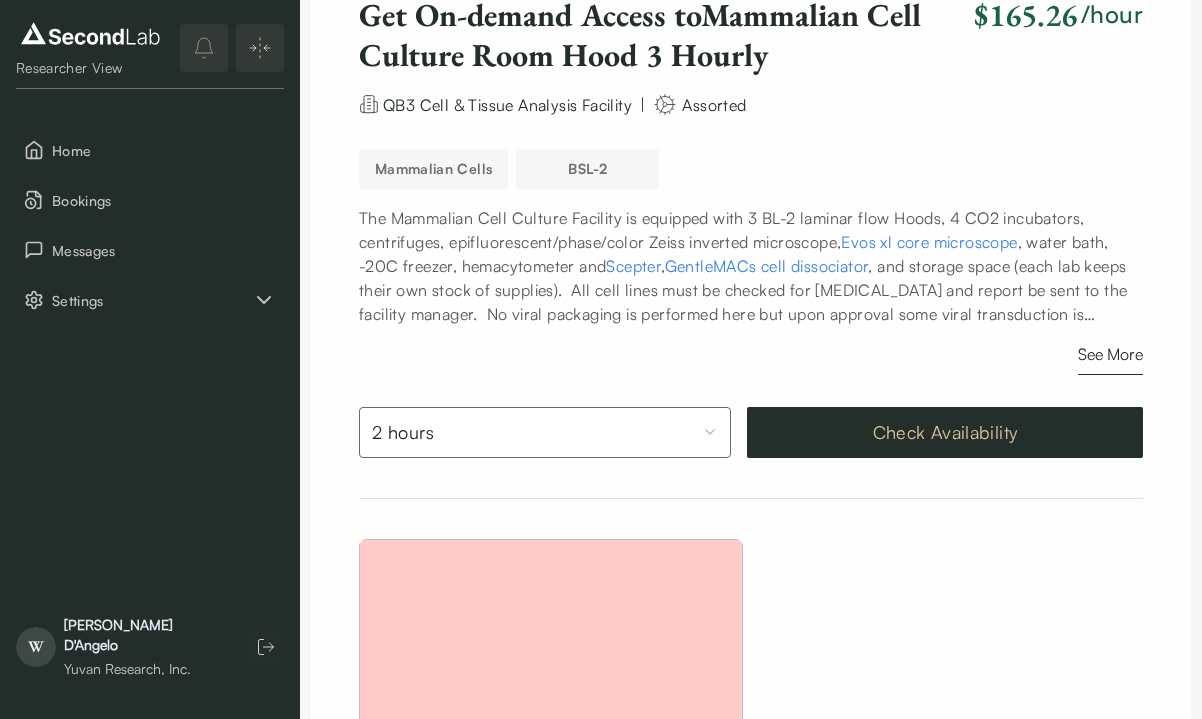 click on "Check Availability" at bounding box center [945, 432] 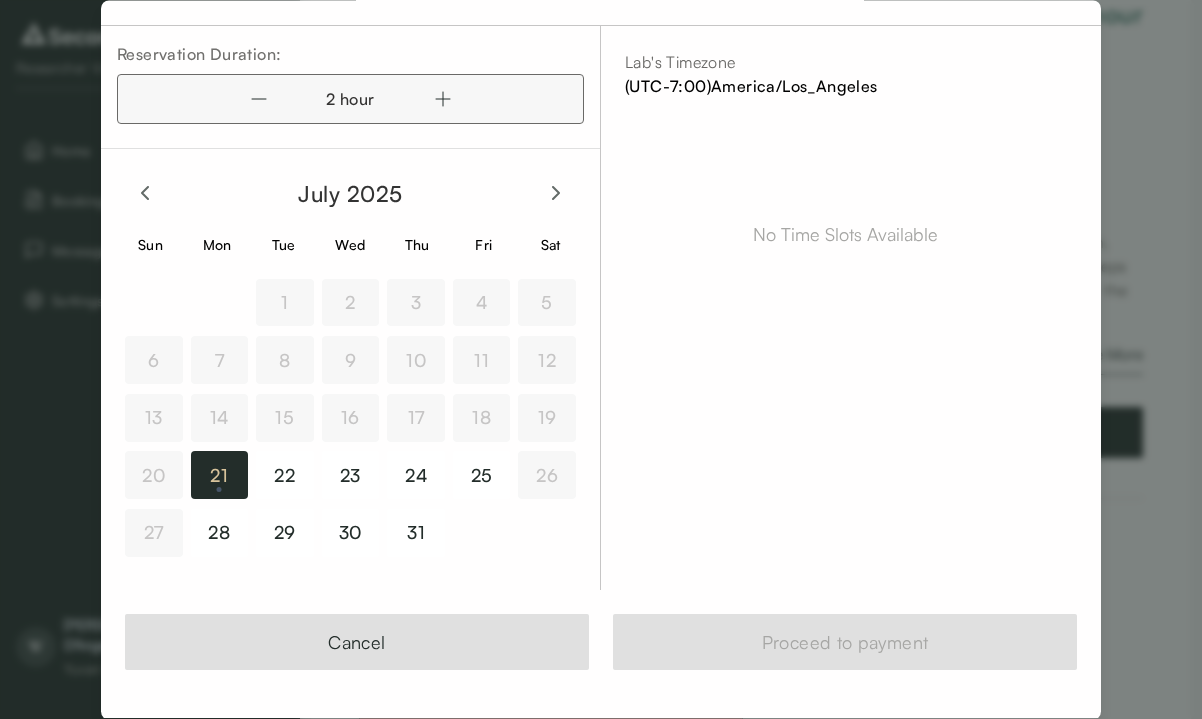 scroll, scrollTop: 51, scrollLeft: 0, axis: vertical 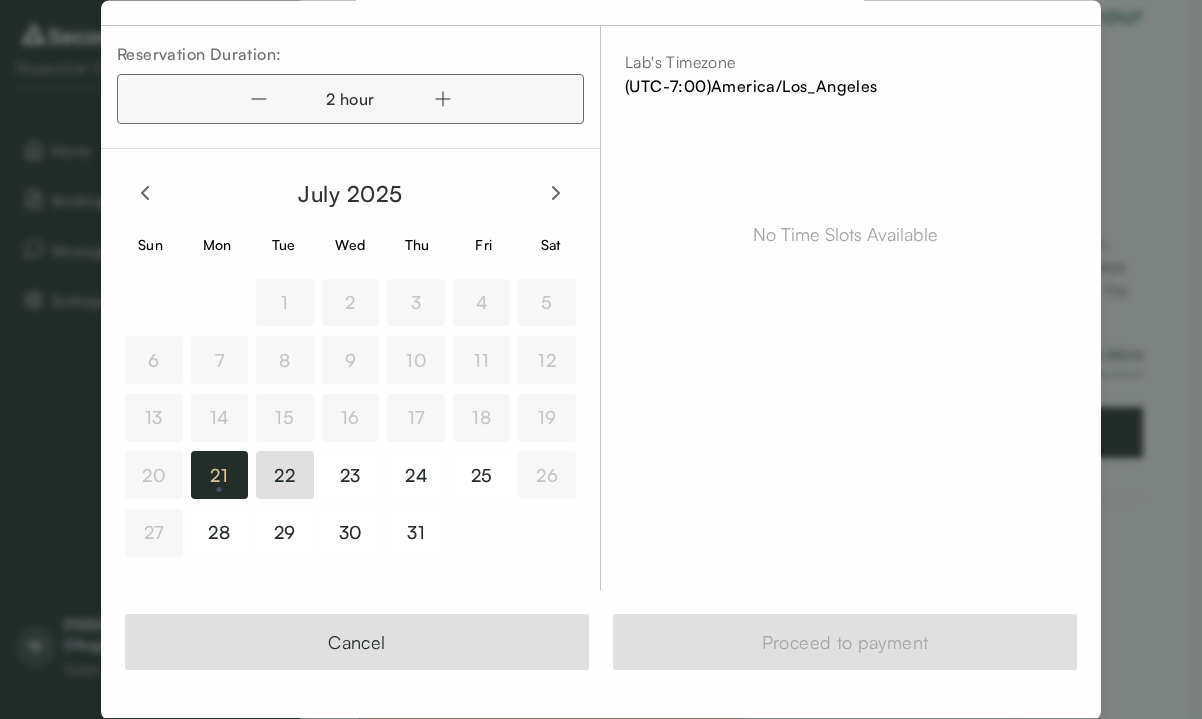 click on "22" at bounding box center (285, 476) 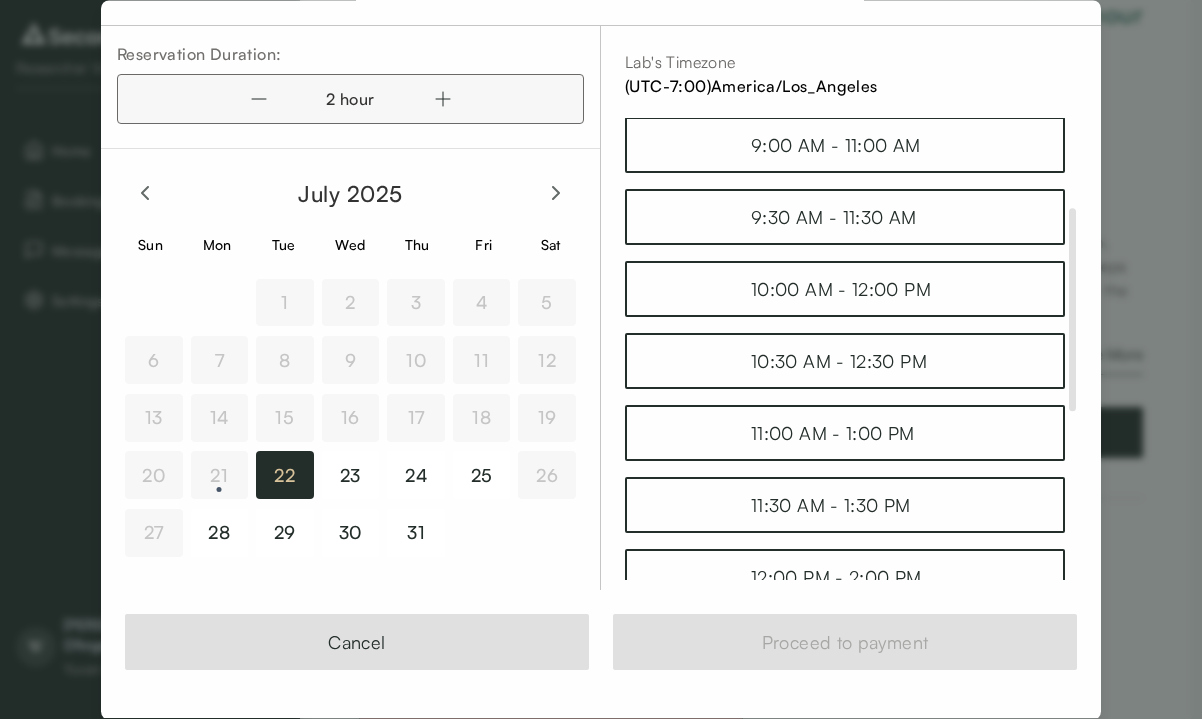 scroll, scrollTop: 260, scrollLeft: 0, axis: vertical 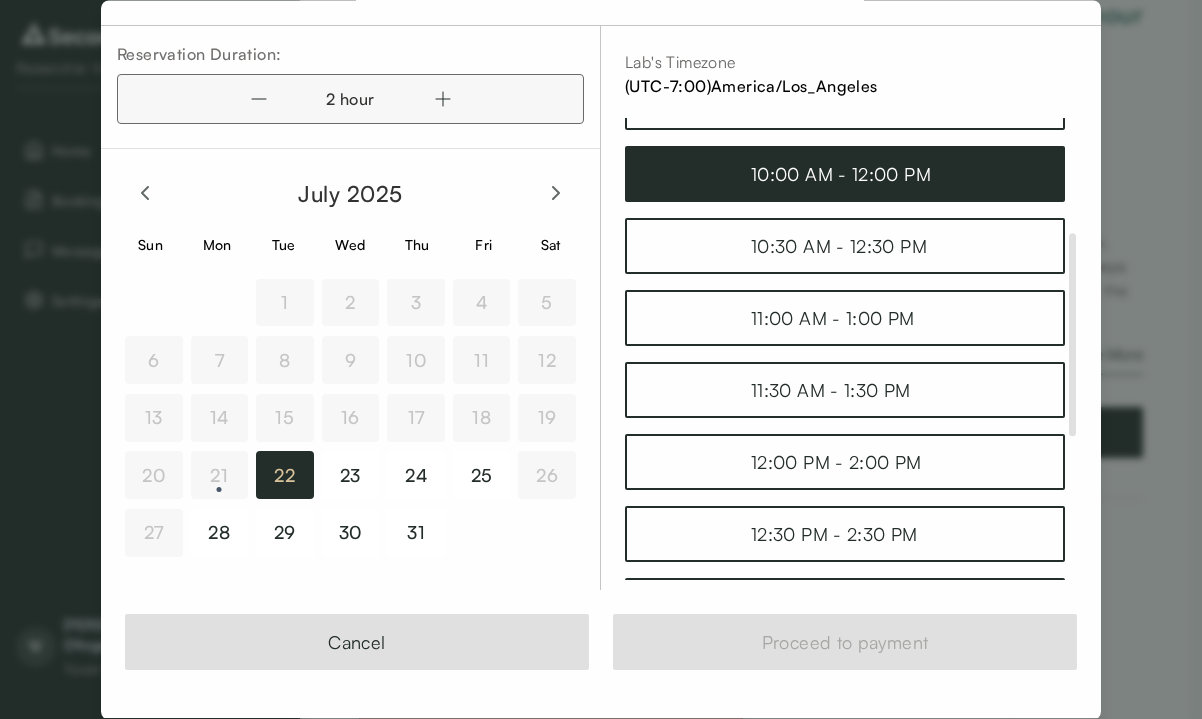 click on "10:00 AM   -   12:00 PM" at bounding box center (845, 174) 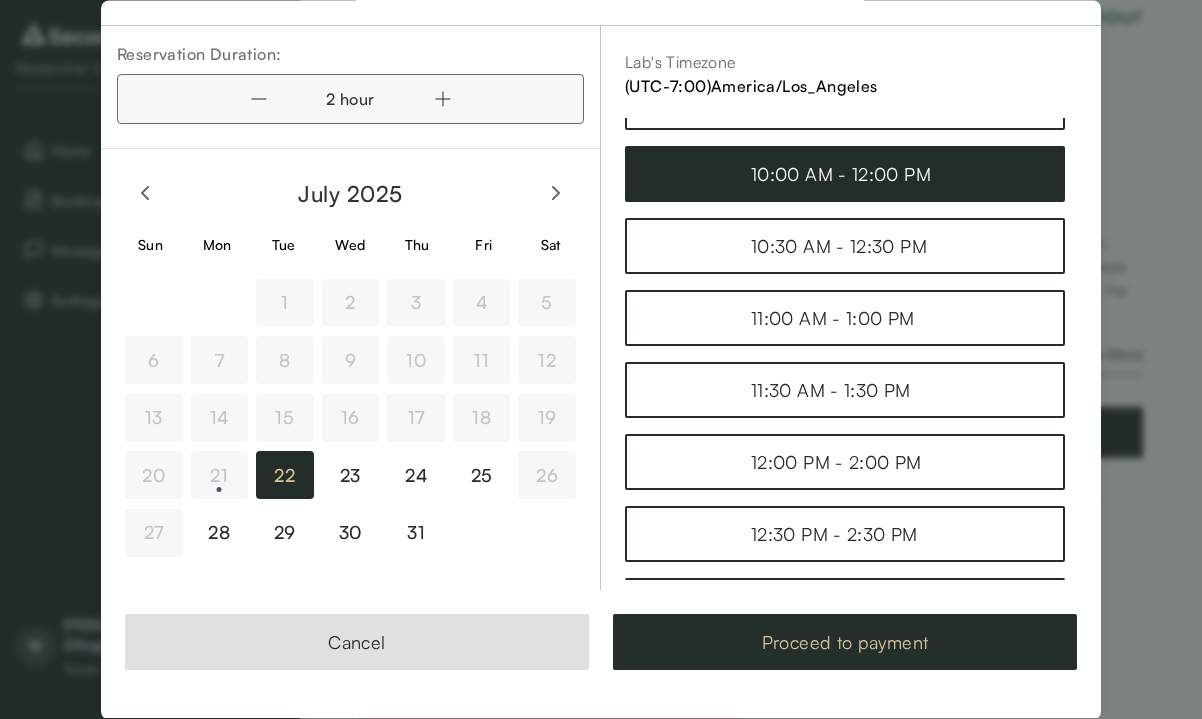 click on "Proceed to payment" at bounding box center [845, 643] 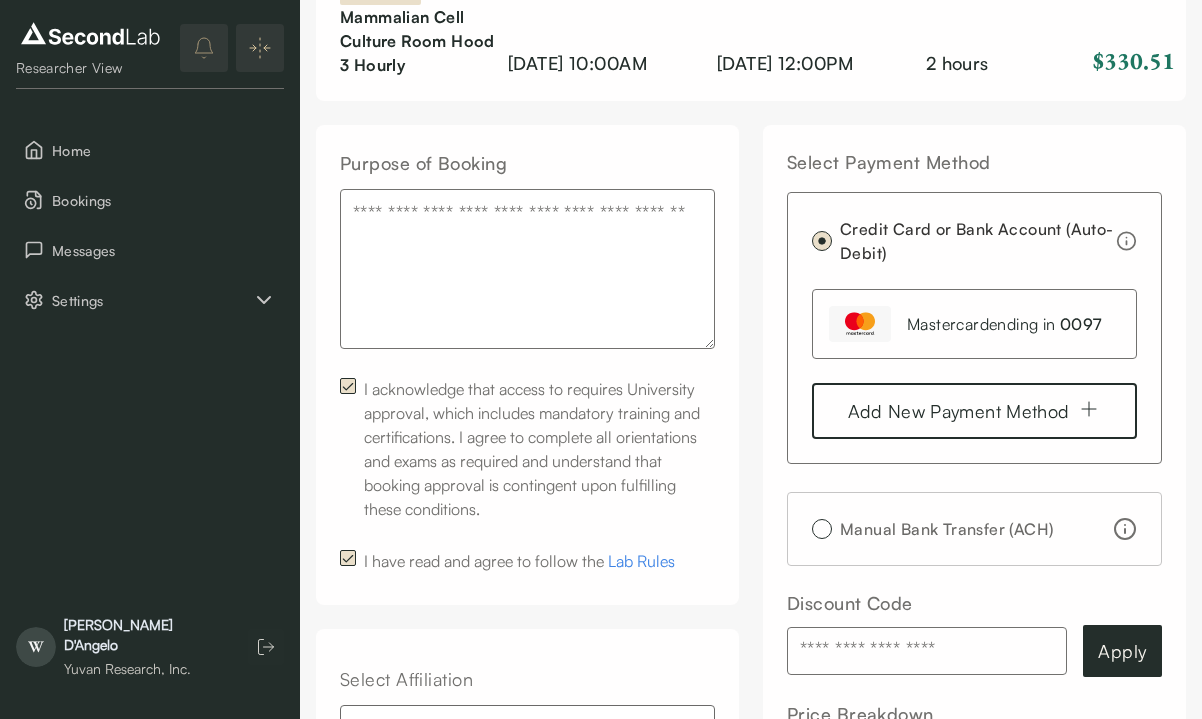 scroll, scrollTop: 150, scrollLeft: 0, axis: vertical 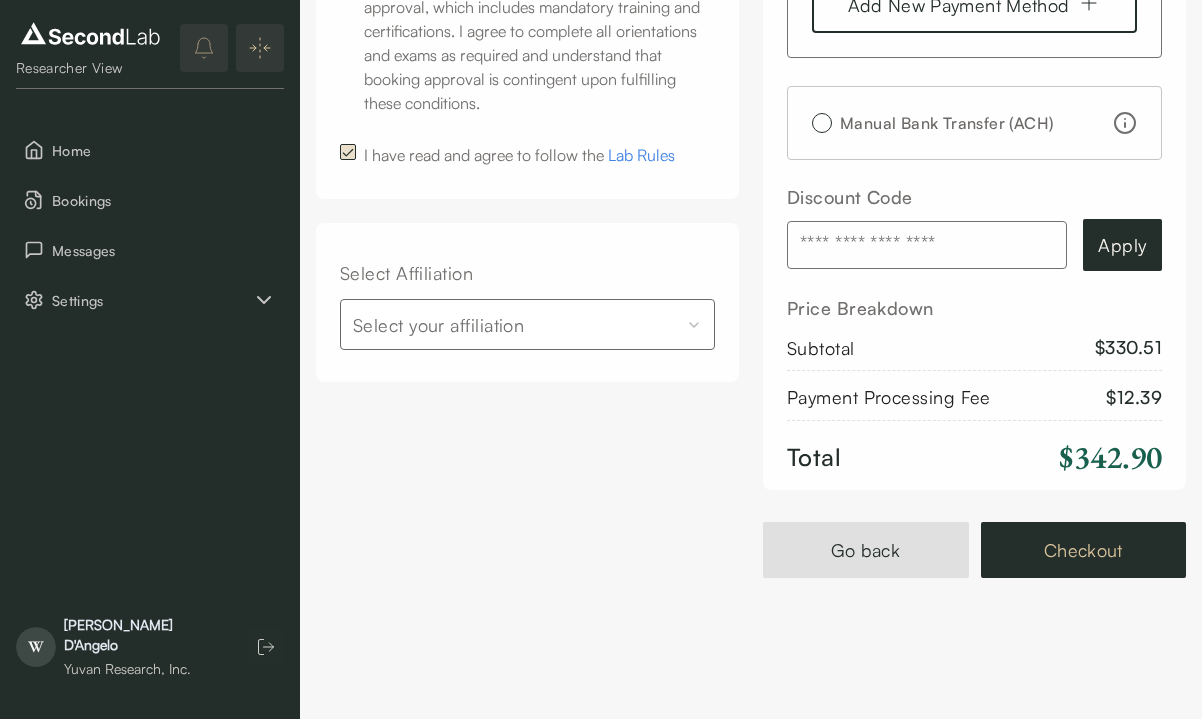 click on "Checkout" at bounding box center (1084, 550) 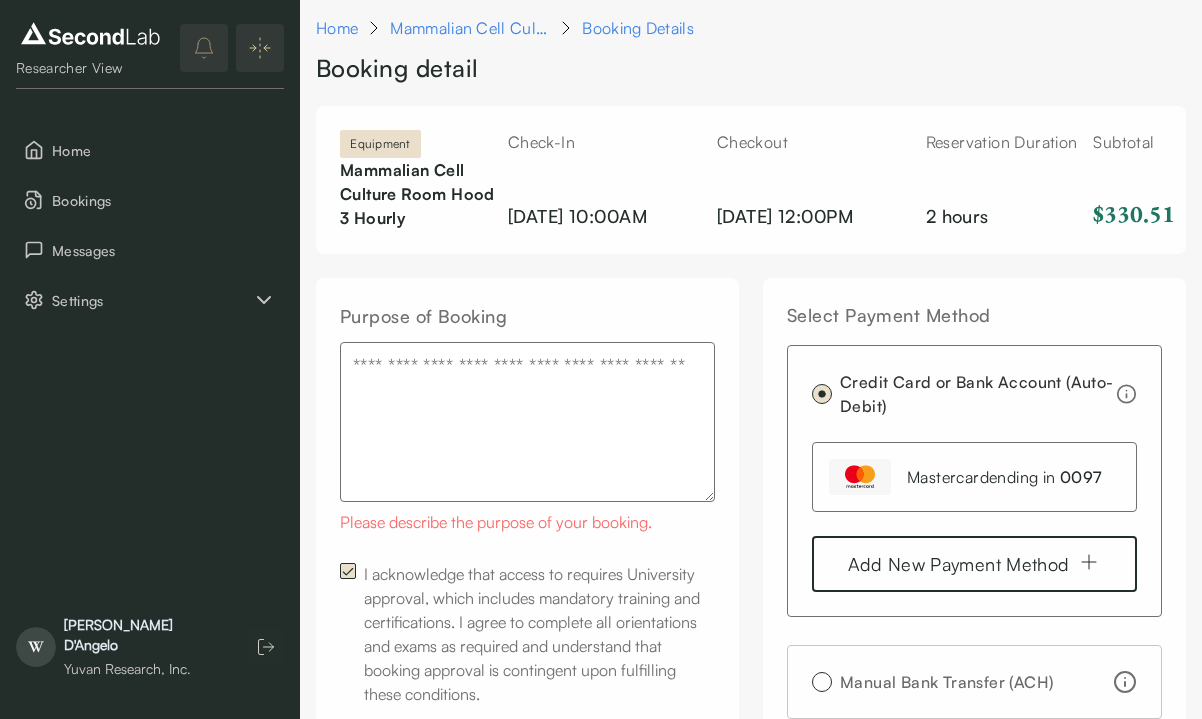 scroll, scrollTop: 0, scrollLeft: 0, axis: both 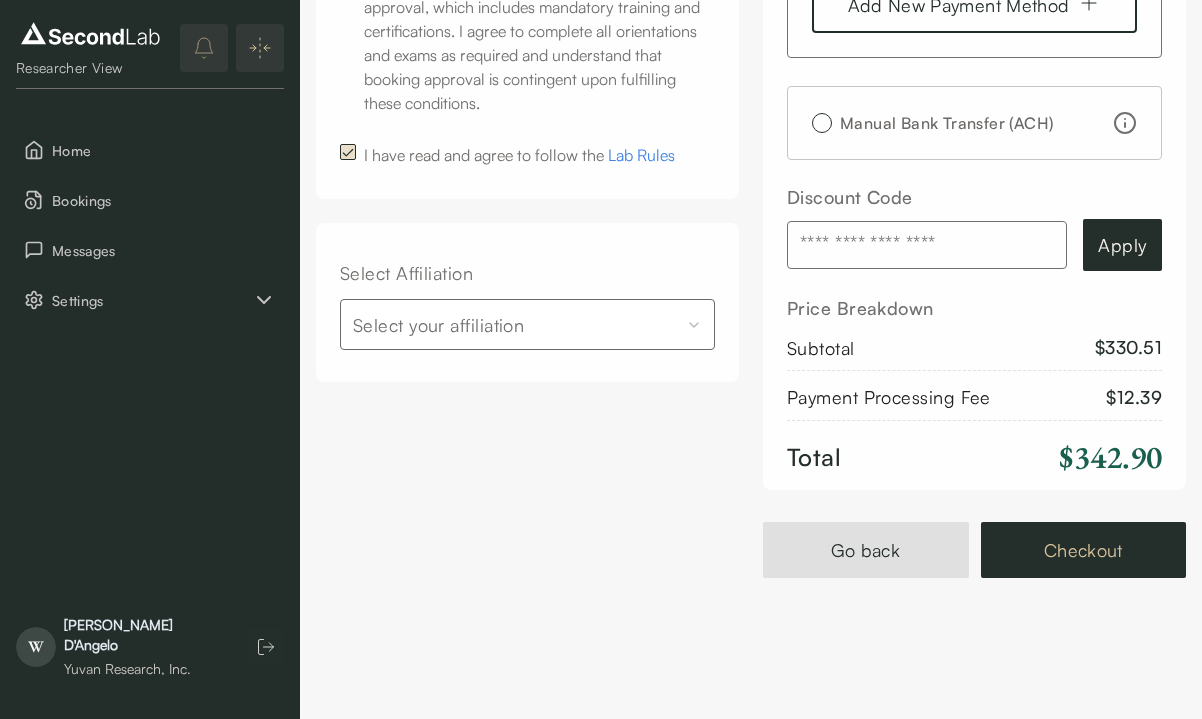 type on "**********" 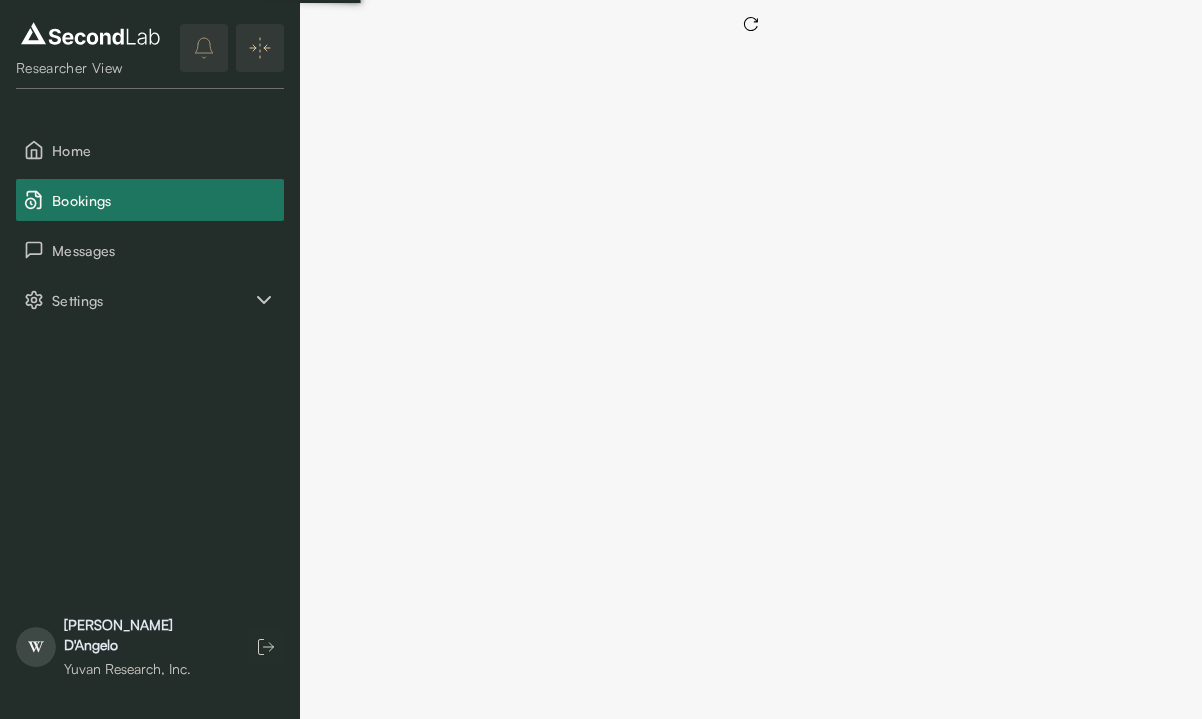 scroll, scrollTop: 0, scrollLeft: 0, axis: both 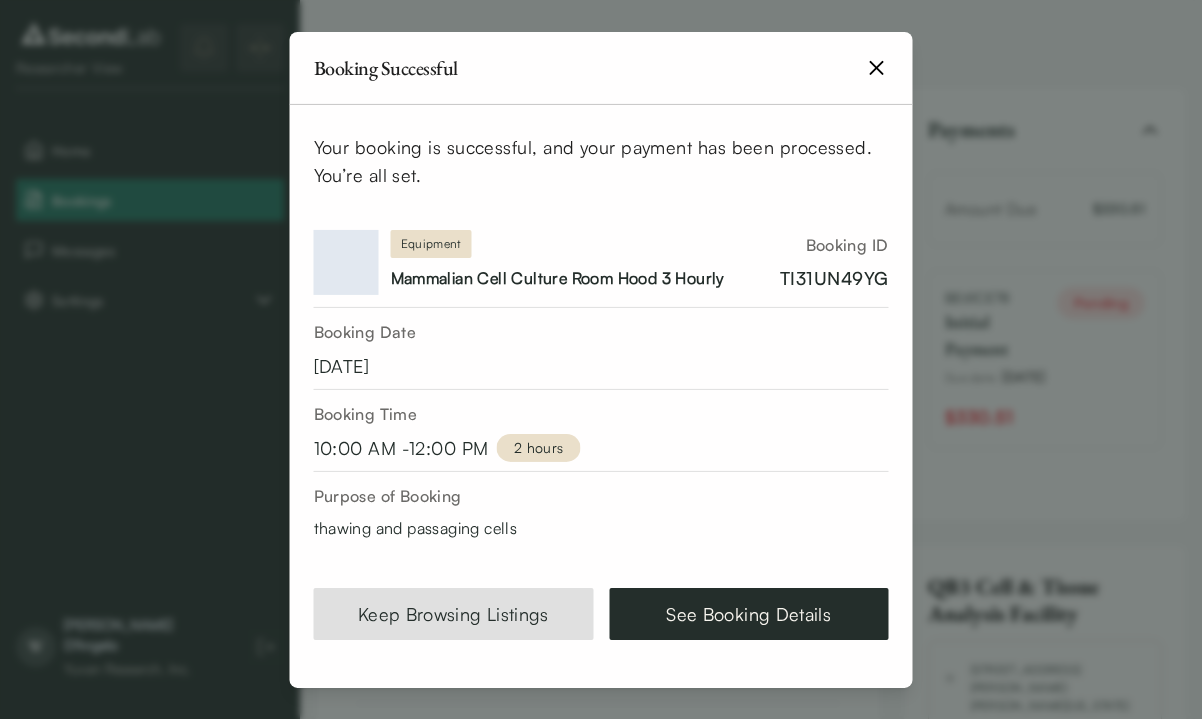 click 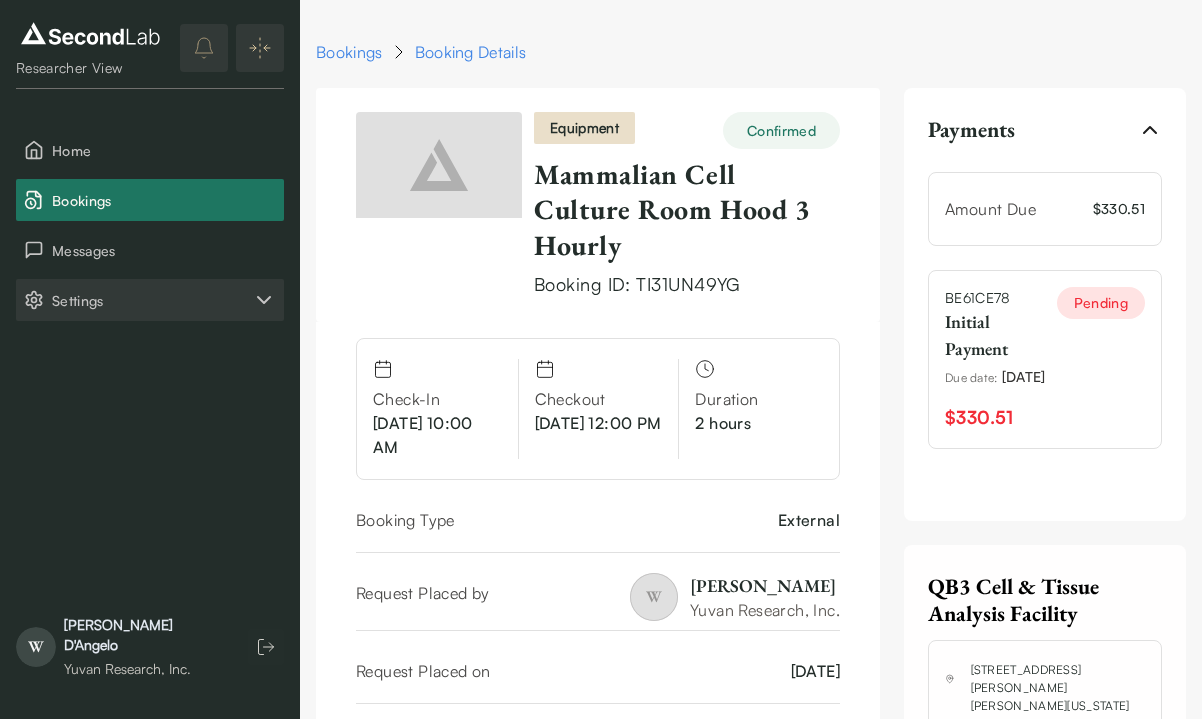 click on "Settings" at bounding box center (152, 300) 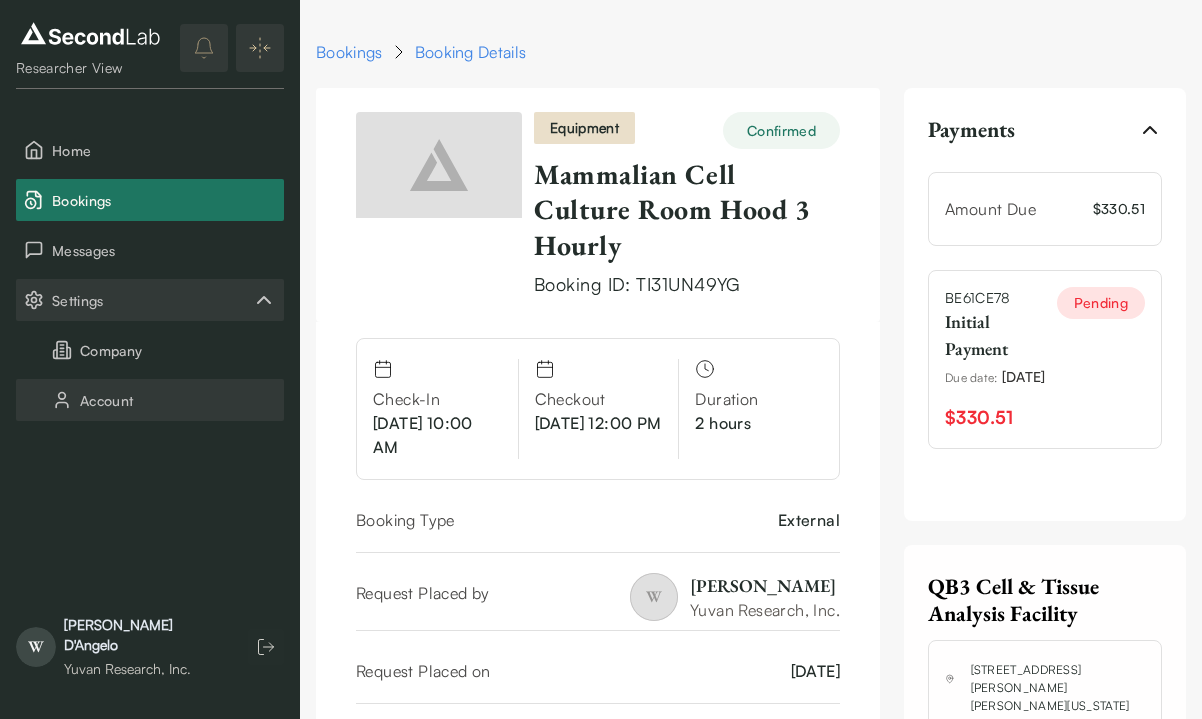 click on "Account" at bounding box center [150, 400] 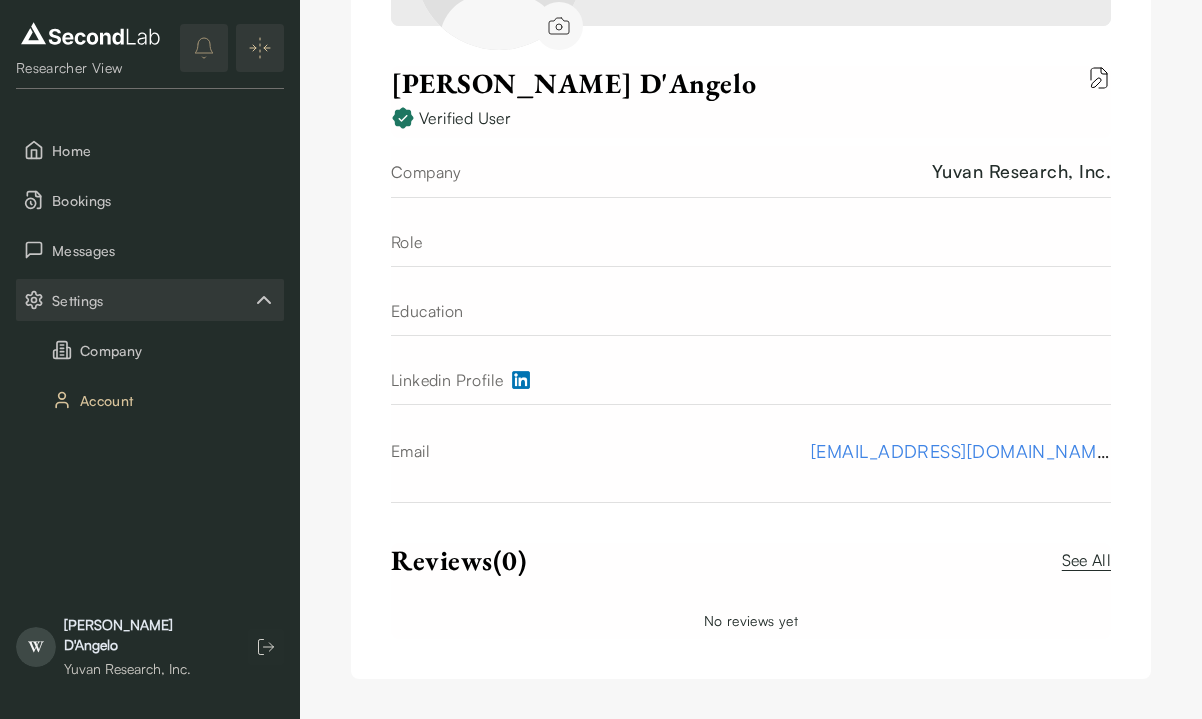 scroll, scrollTop: 446, scrollLeft: 0, axis: vertical 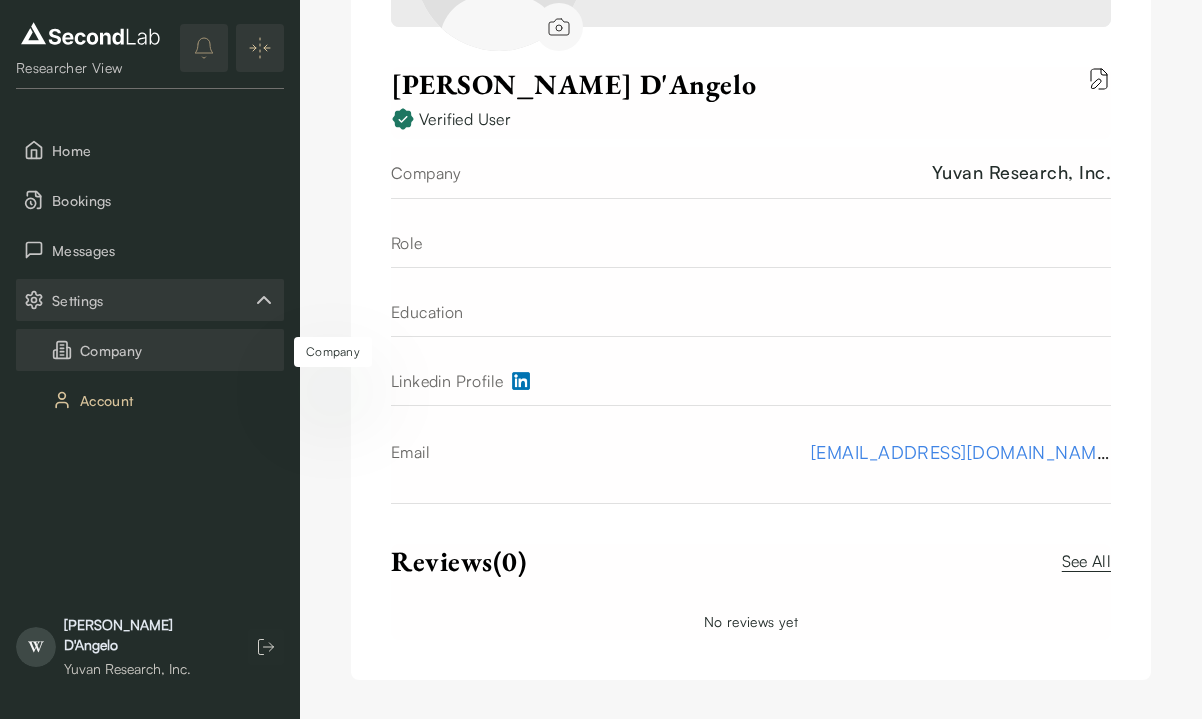 click on "Company" at bounding box center (150, 350) 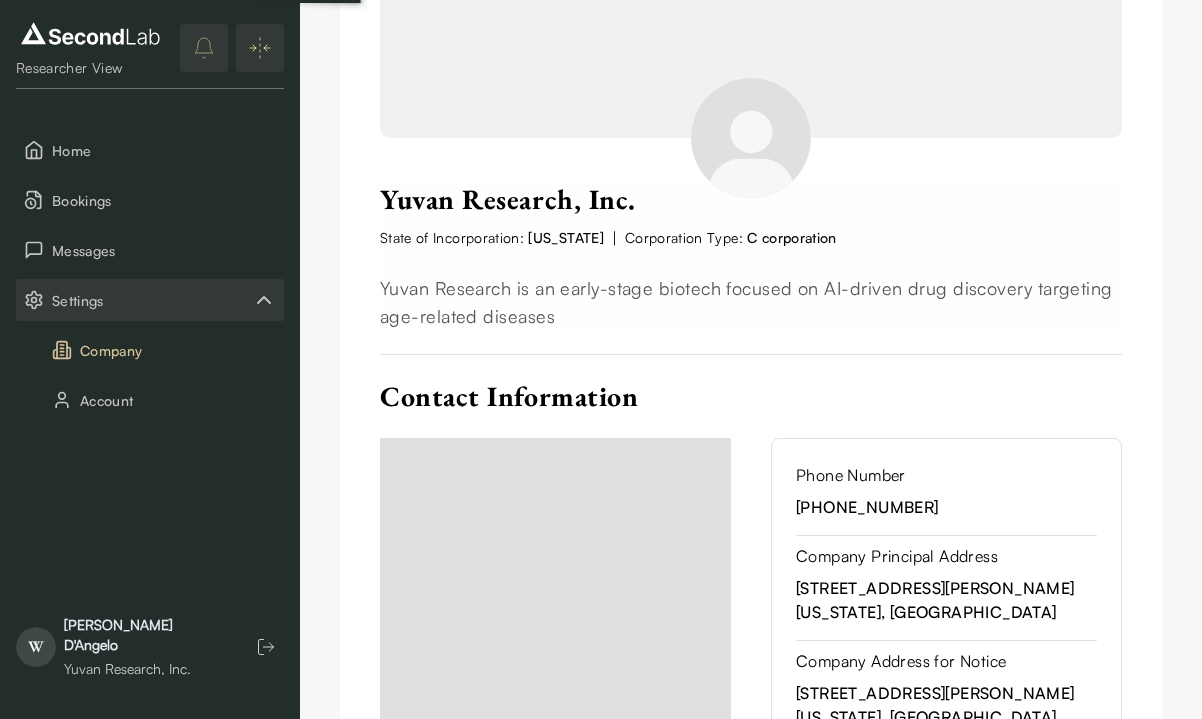 scroll, scrollTop: 0, scrollLeft: 0, axis: both 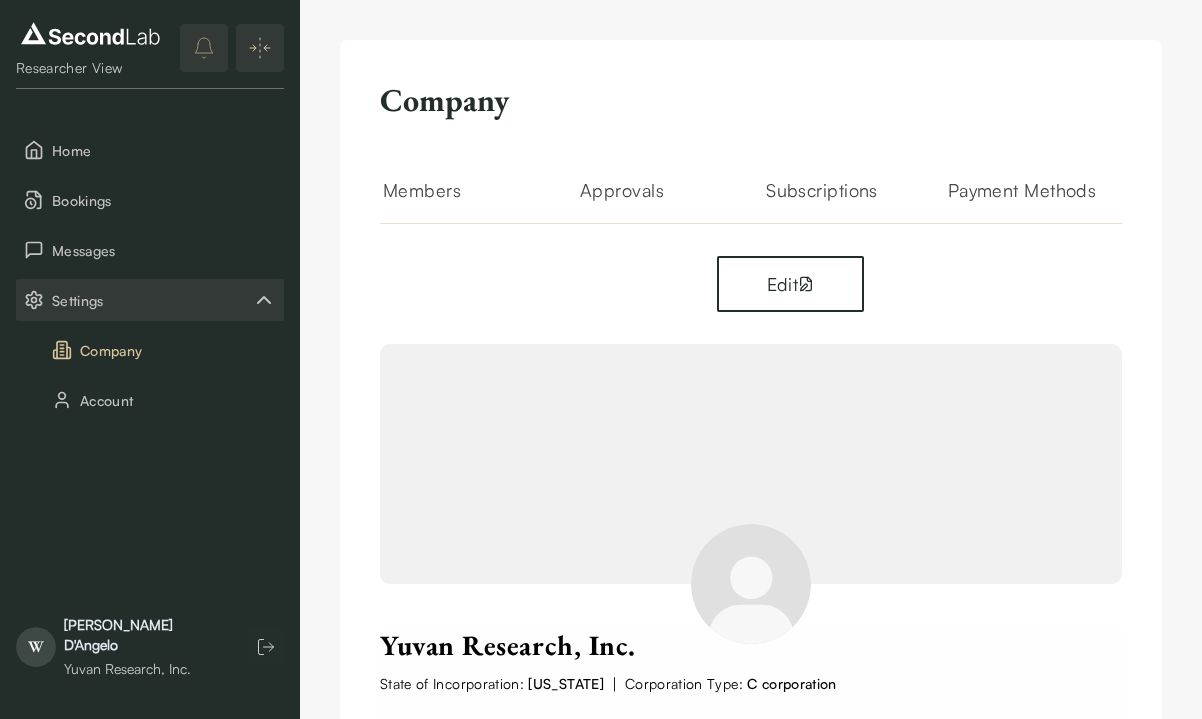 click on "Subscriptions" at bounding box center (822, 200) 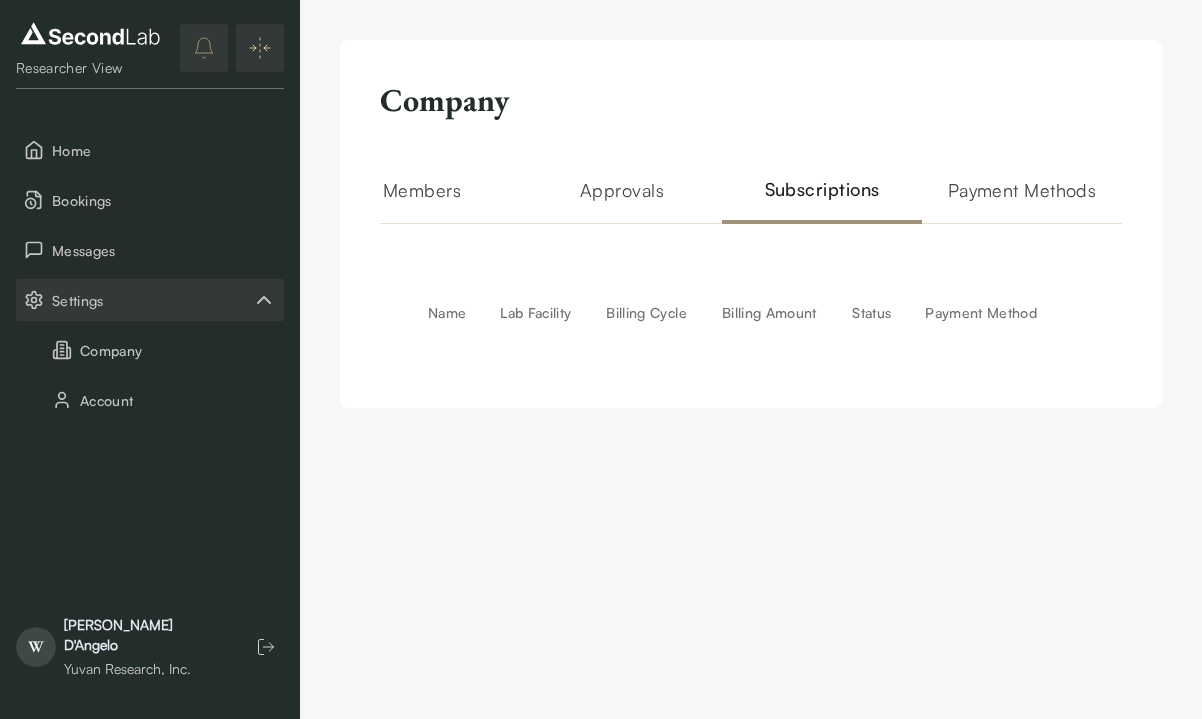 click on "Approvals" at bounding box center [622, 200] 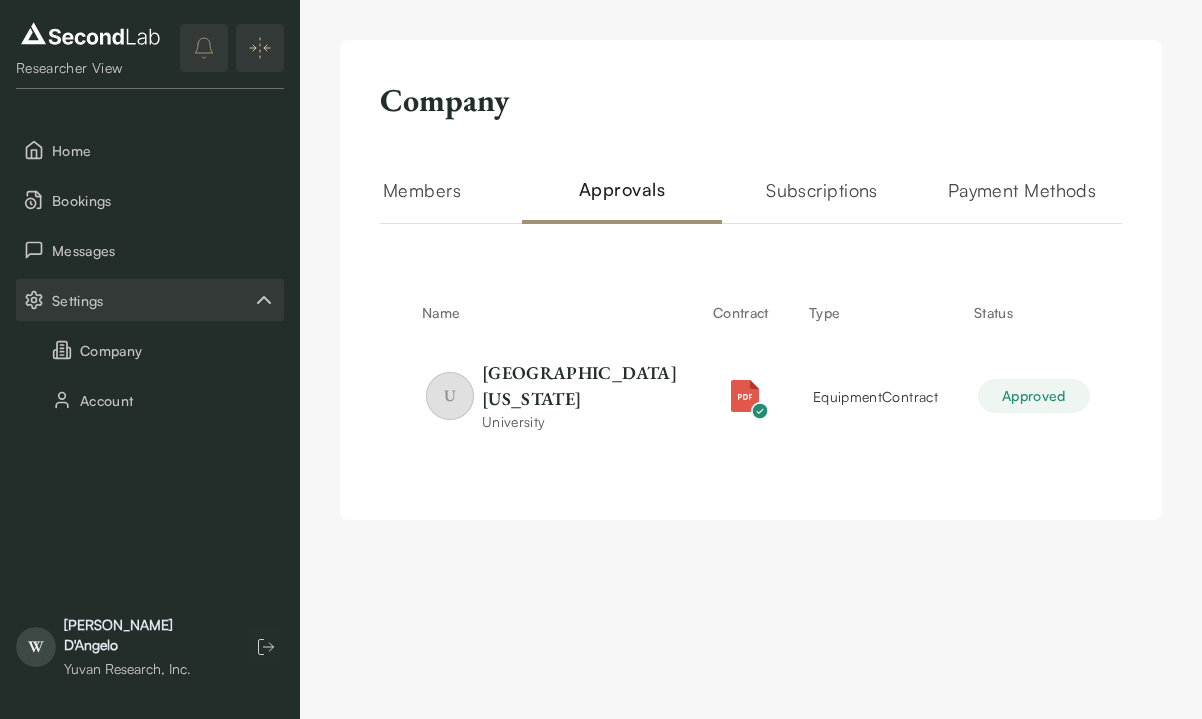 drag, startPoint x: 1002, startPoint y: 435, endPoint x: 1091, endPoint y: 437, distance: 89.02247 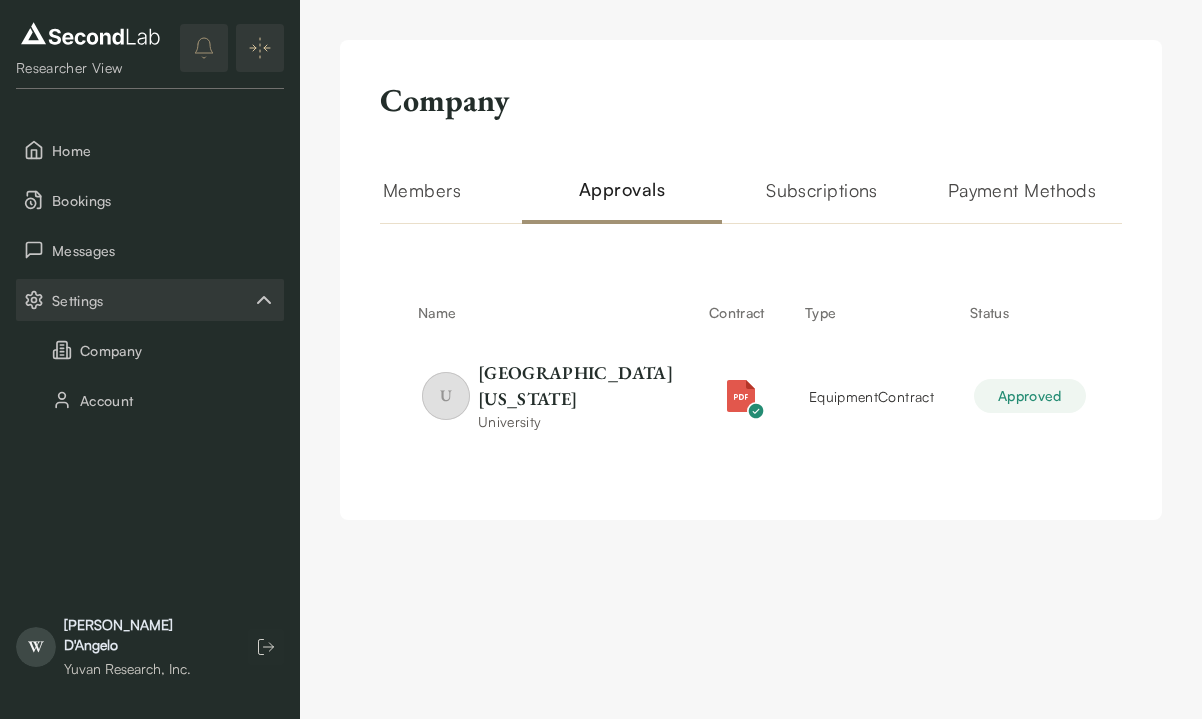 click on "Name Contract Type Status Insurance U [GEOGRAPHIC_DATA][US_STATE] equipment  Contract Approved 25 (2016-03) Certificate of Liability Insurance.pdf" at bounding box center [751, 367] 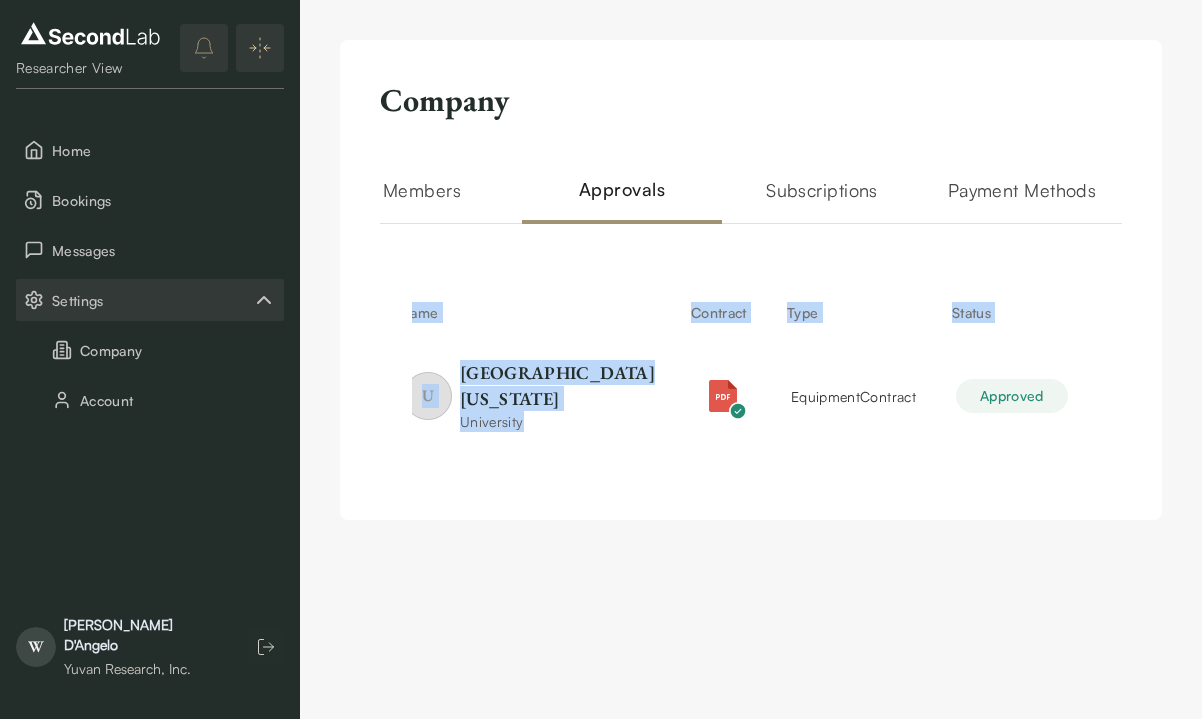 scroll, scrollTop: 0, scrollLeft: 75, axis: horizontal 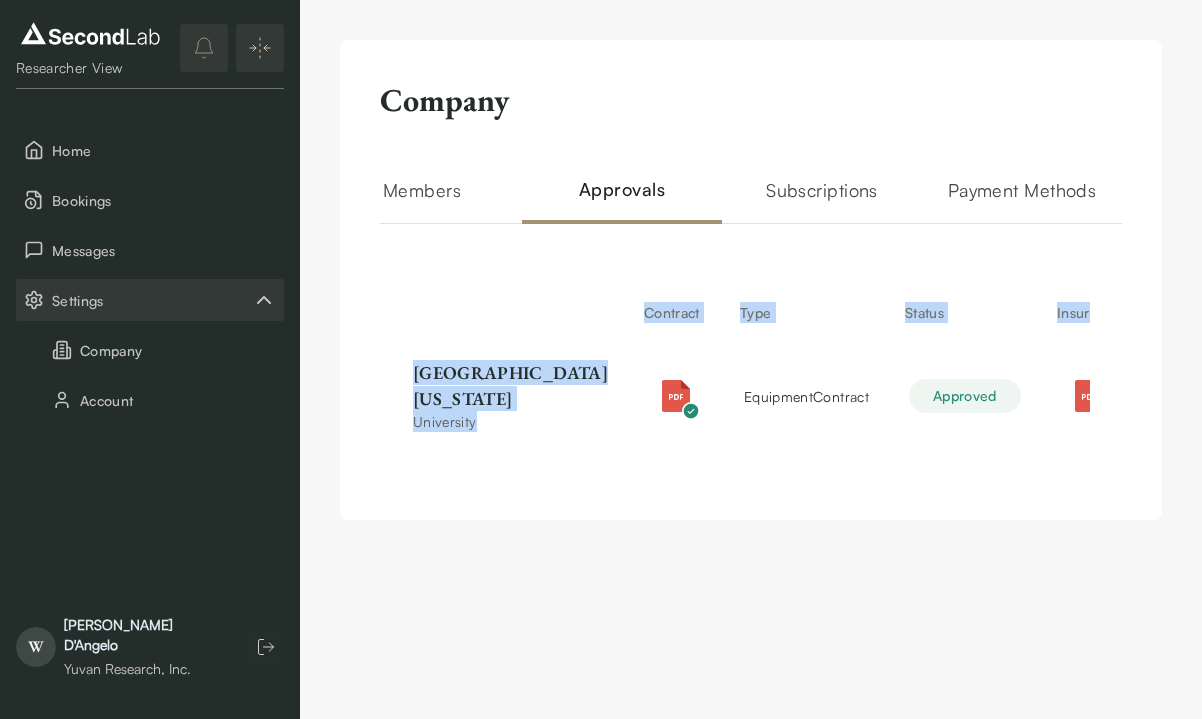 drag, startPoint x: 995, startPoint y: 435, endPoint x: 1121, endPoint y: 440, distance: 126.09917 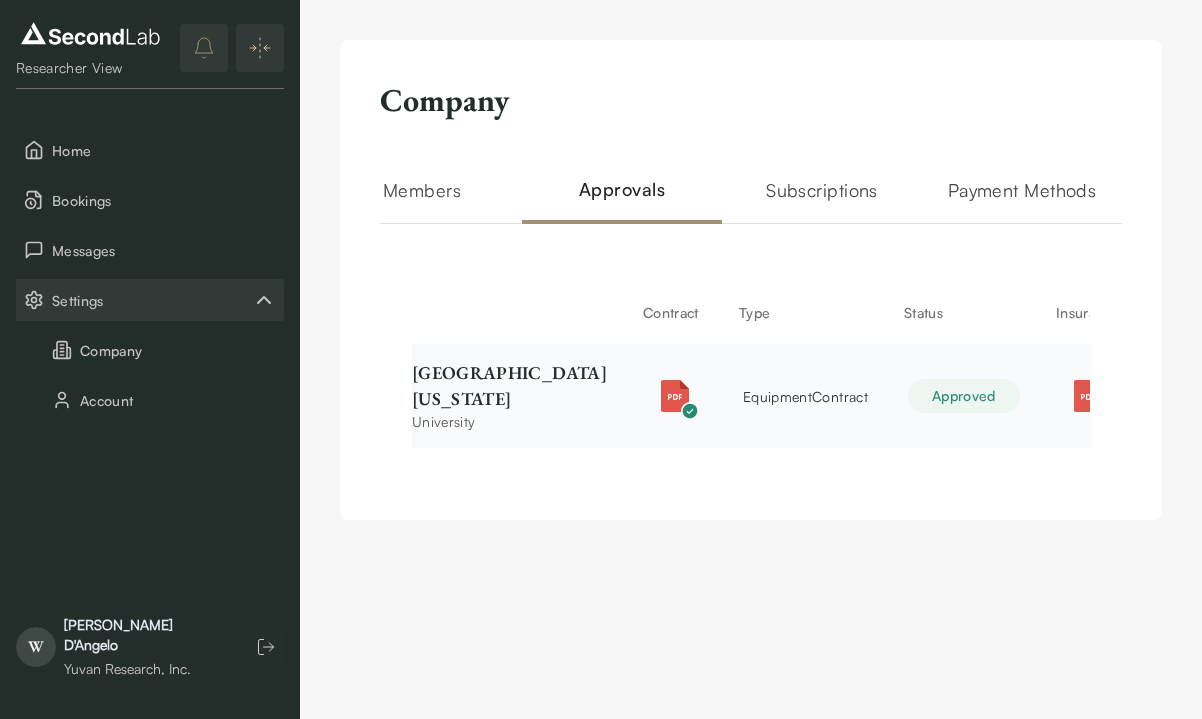 scroll, scrollTop: 0, scrollLeft: 75, axis: horizontal 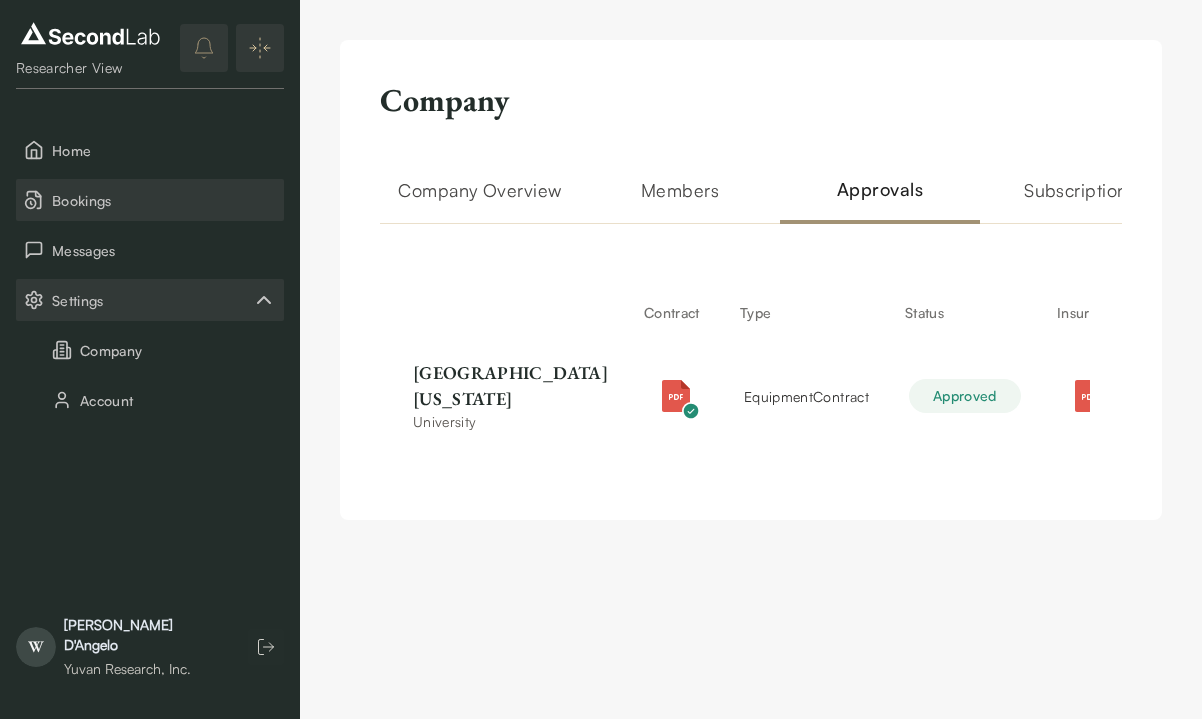 click on "Bookings" at bounding box center (164, 200) 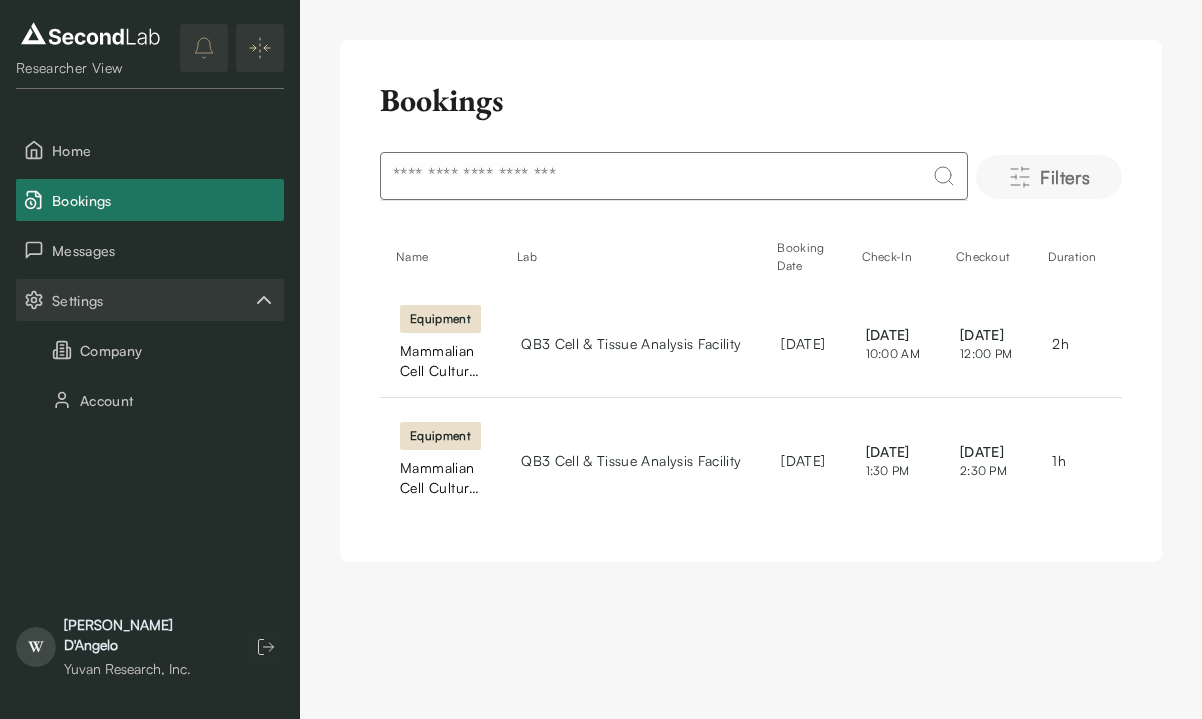 click on "Filters" at bounding box center (1065, 177) 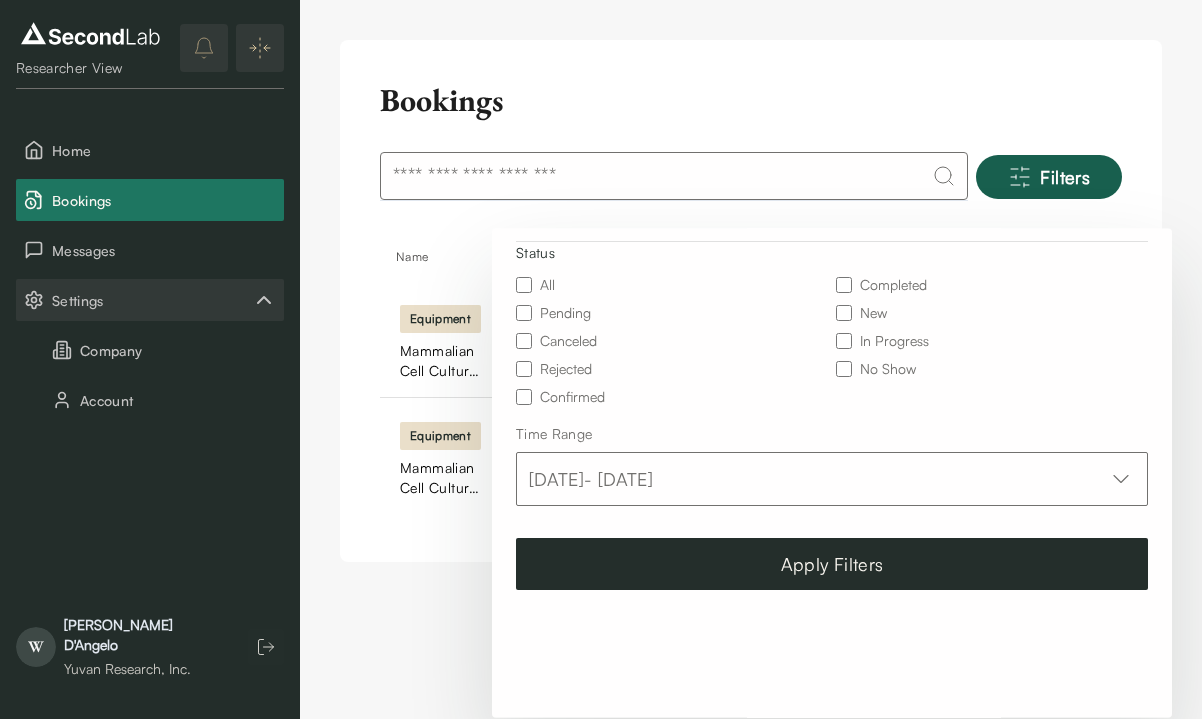 scroll, scrollTop: 190, scrollLeft: 0, axis: vertical 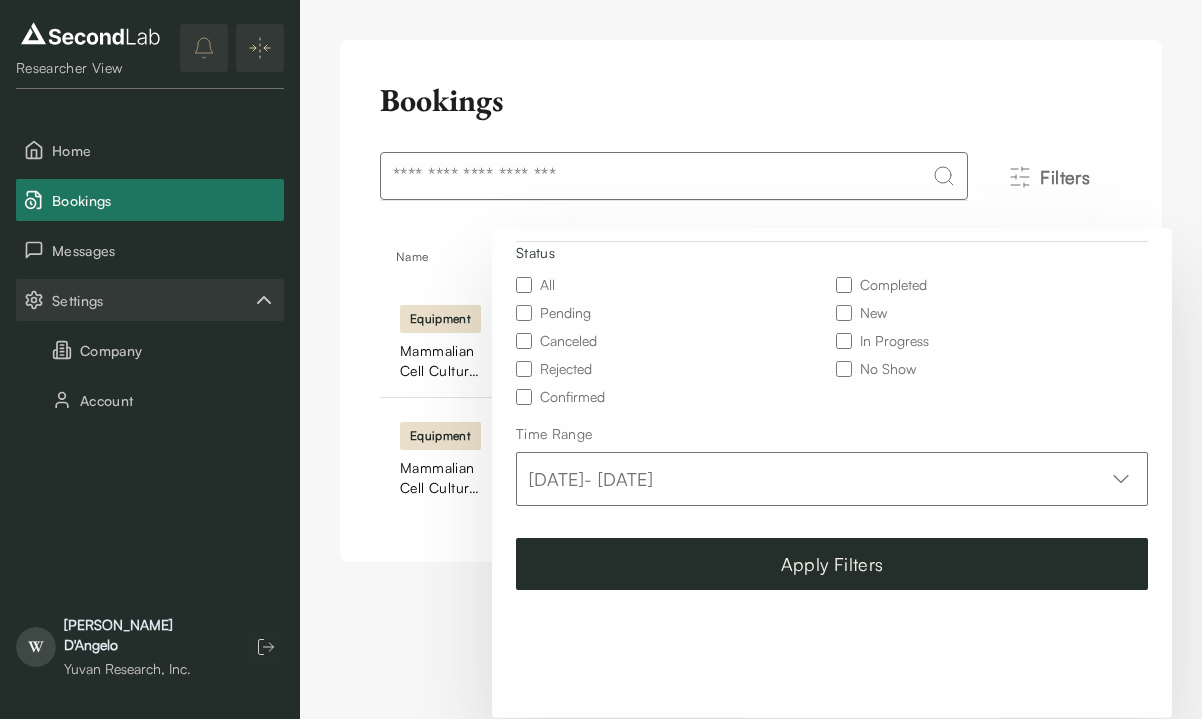 click on "SKIP TO CONTENT Researcher View Home Bookings Messages Settings Company Account WD Researcher View Home Bookings Messages Settings Company Account W [PERSON_NAME] Research, Inc. Bookings Filters Name Lab Booking Date Check-In Checkout Duration Amount Paid Amount Due Status equipment Mammalian Cell Culture Room Hood 3 Hourly QB3 Cell & Tissue Analysis Facility [DATE] [DATE] 10:00 AM [DATE] 12:00 PM 2 h $342.90 $342.90 Confirmed equipment Mammalian Cell Culture Room Hood 3 Hourly QB3 Cell & Tissue Analysis Facility [DATE] [DATE] 1:30 PM [DATE] 2:30 PM 1 h $171.46 $171.46 Completed Bookings | Second Lab Filters Clear Filters Type   All   Equipment Services   Processes Status All Completed Pending new Canceled In Progress Rejected No Show Confirmed Time Range [DATE]  -   [DATE] Apply Filters" at bounding box center (601, 301) 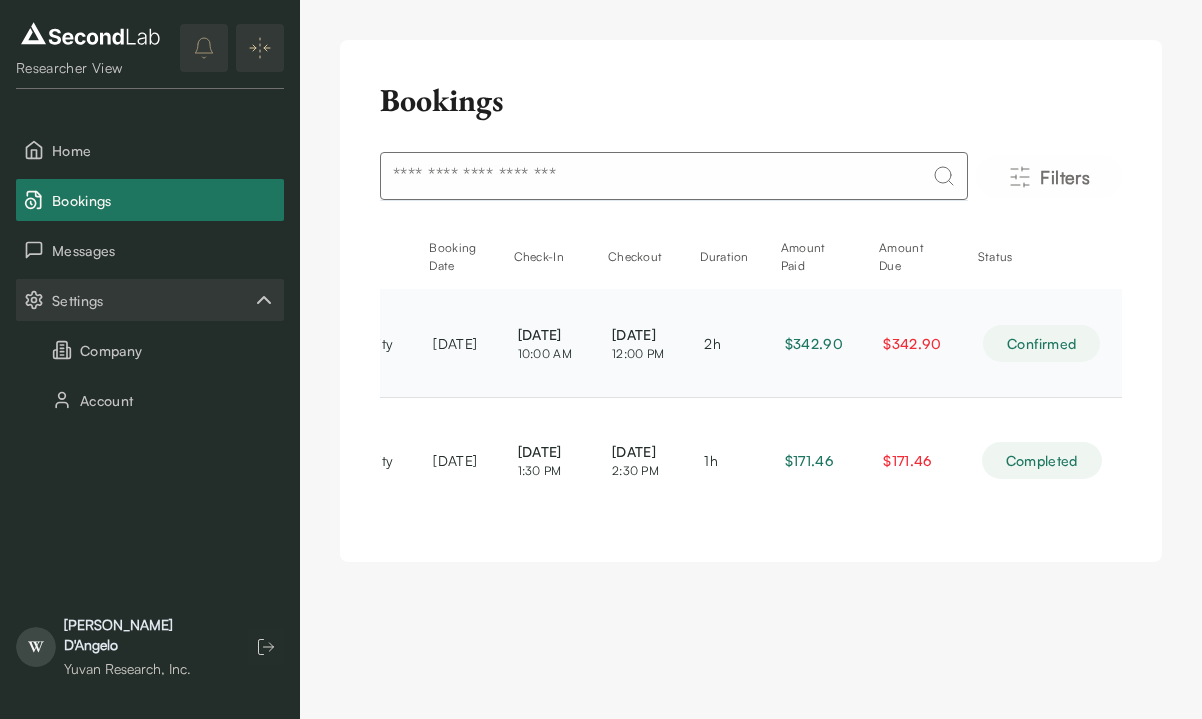 scroll, scrollTop: 0, scrollLeft: 445, axis: horizontal 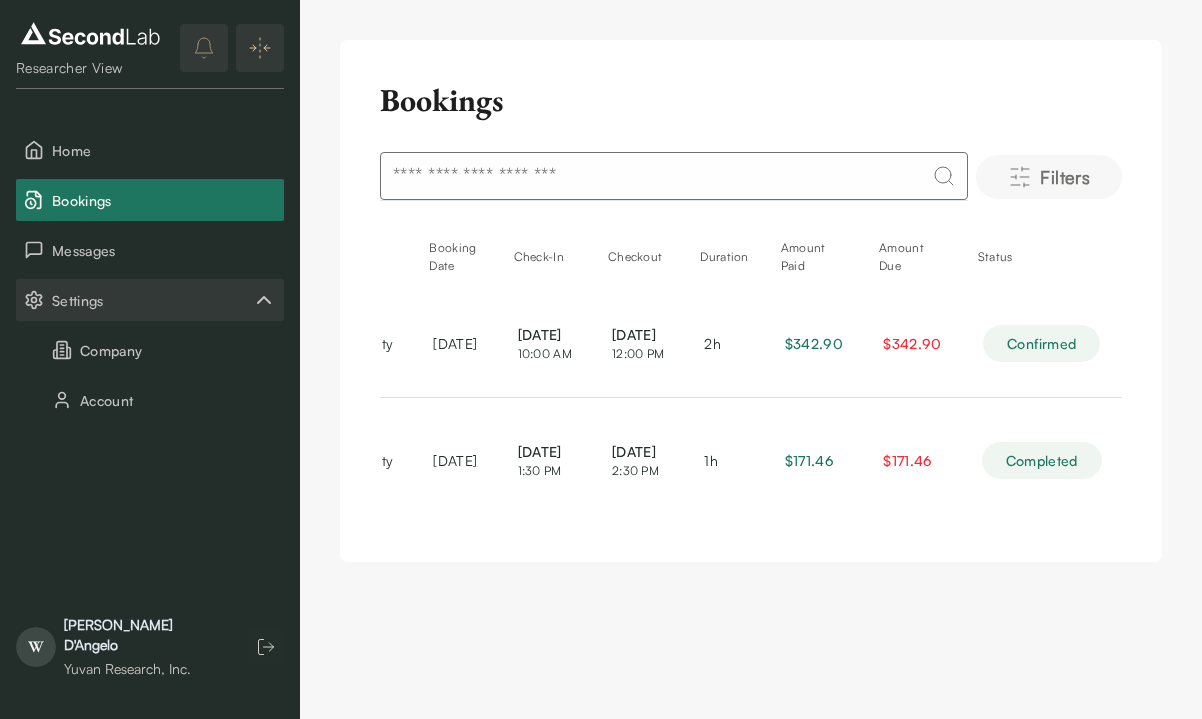 click 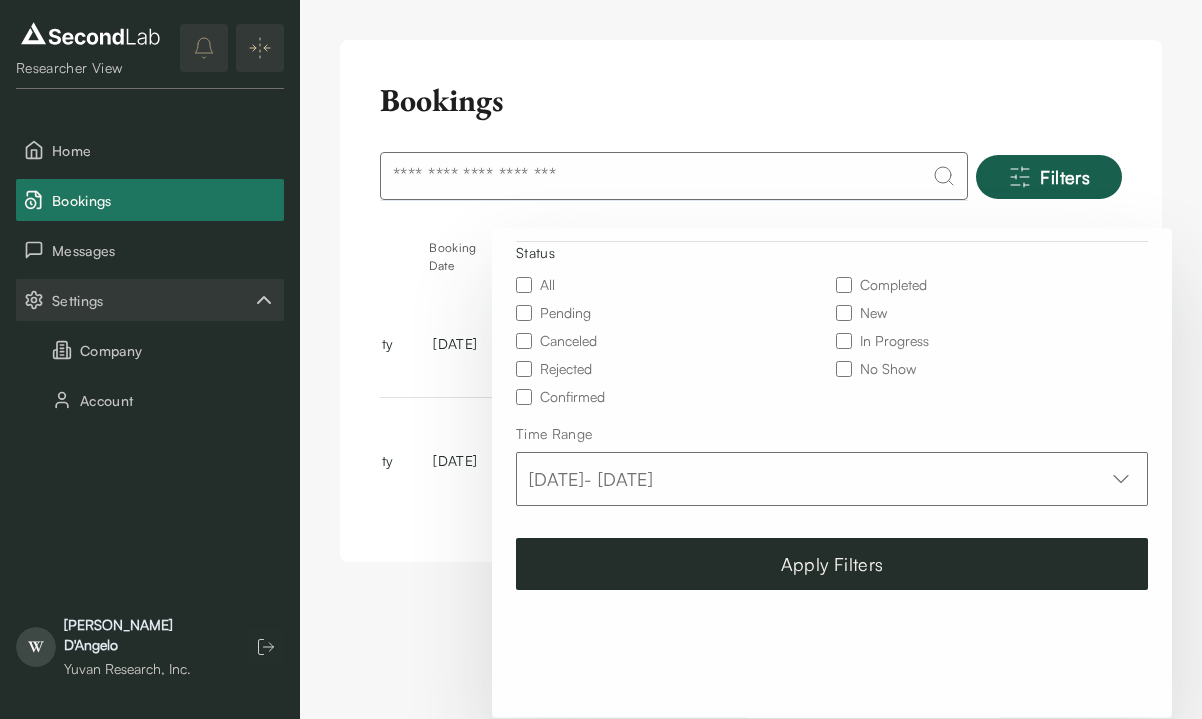 scroll, scrollTop: 190, scrollLeft: 0, axis: vertical 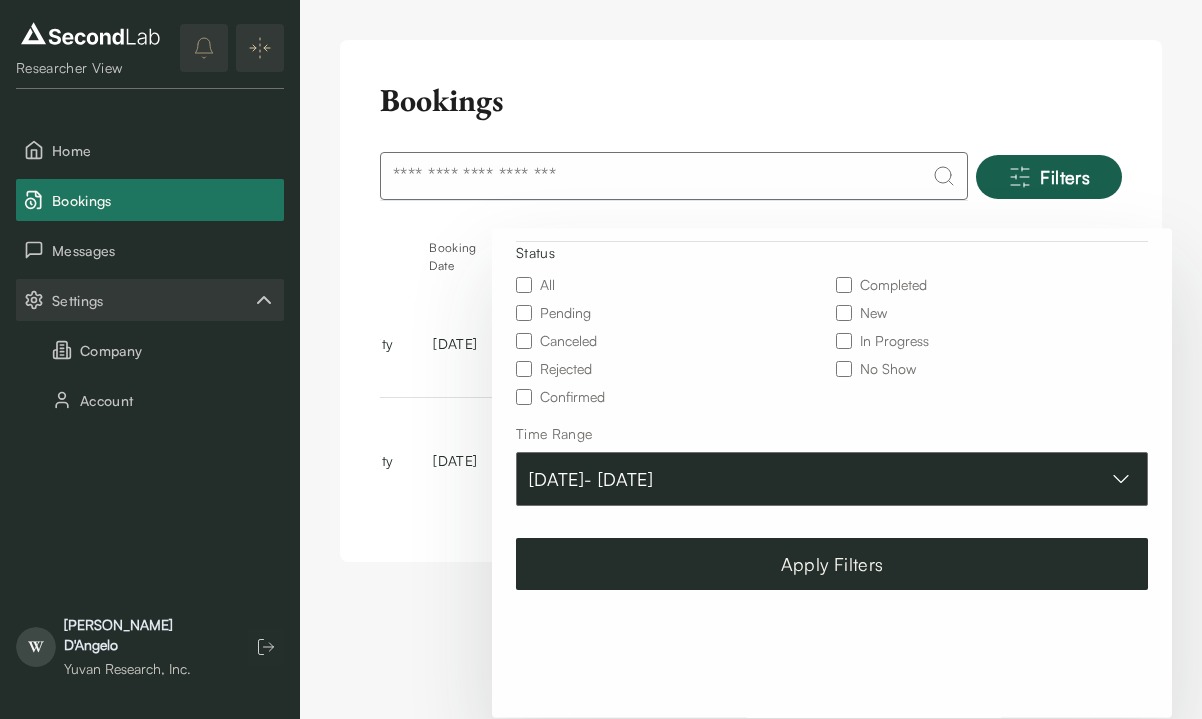 click on "[DATE]  -   [DATE]" at bounding box center (832, 479) 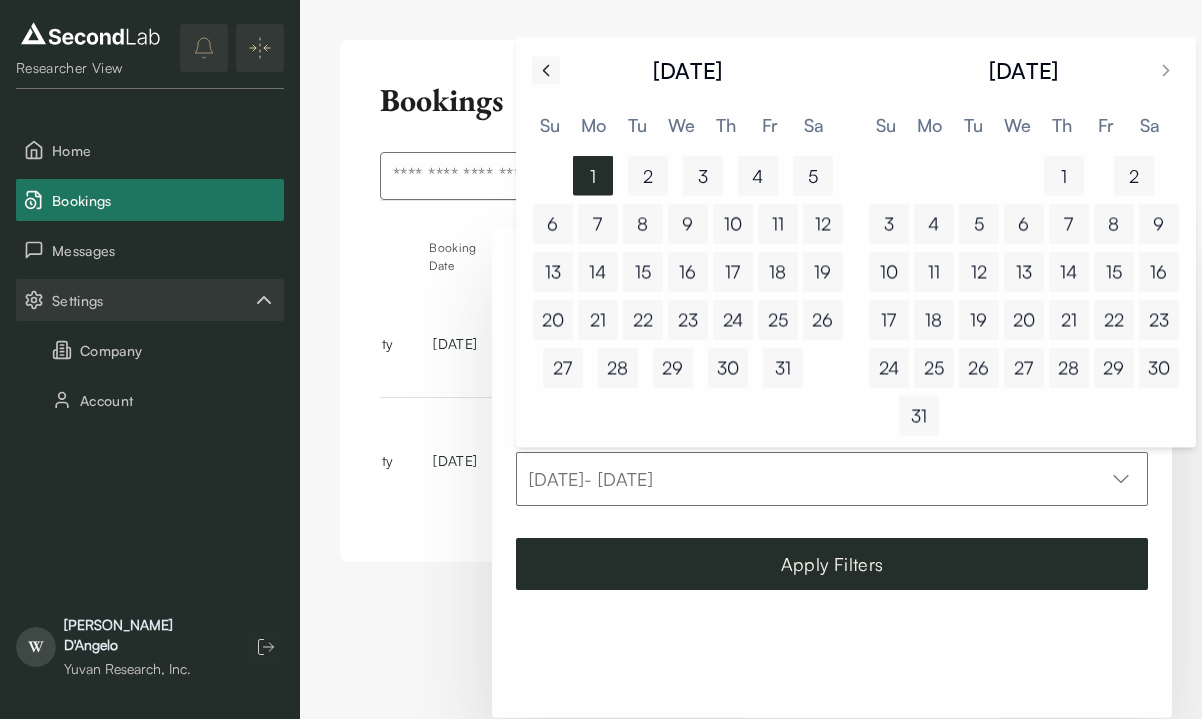 click 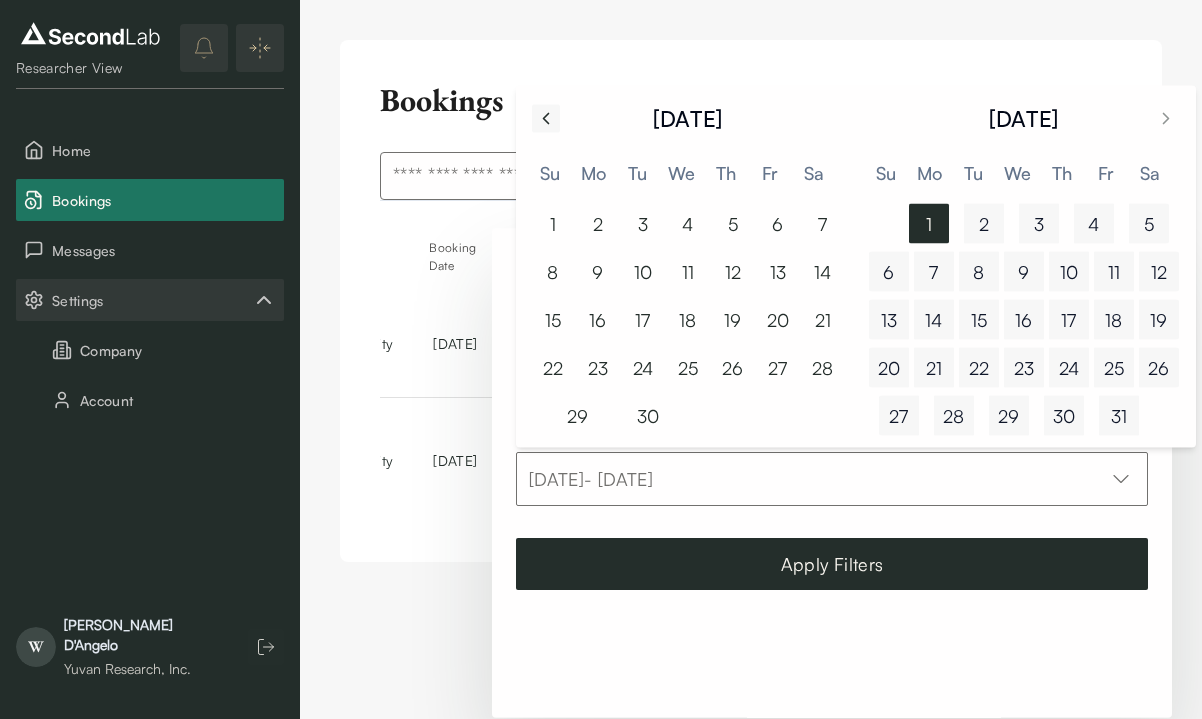 click at bounding box center (546, 118) 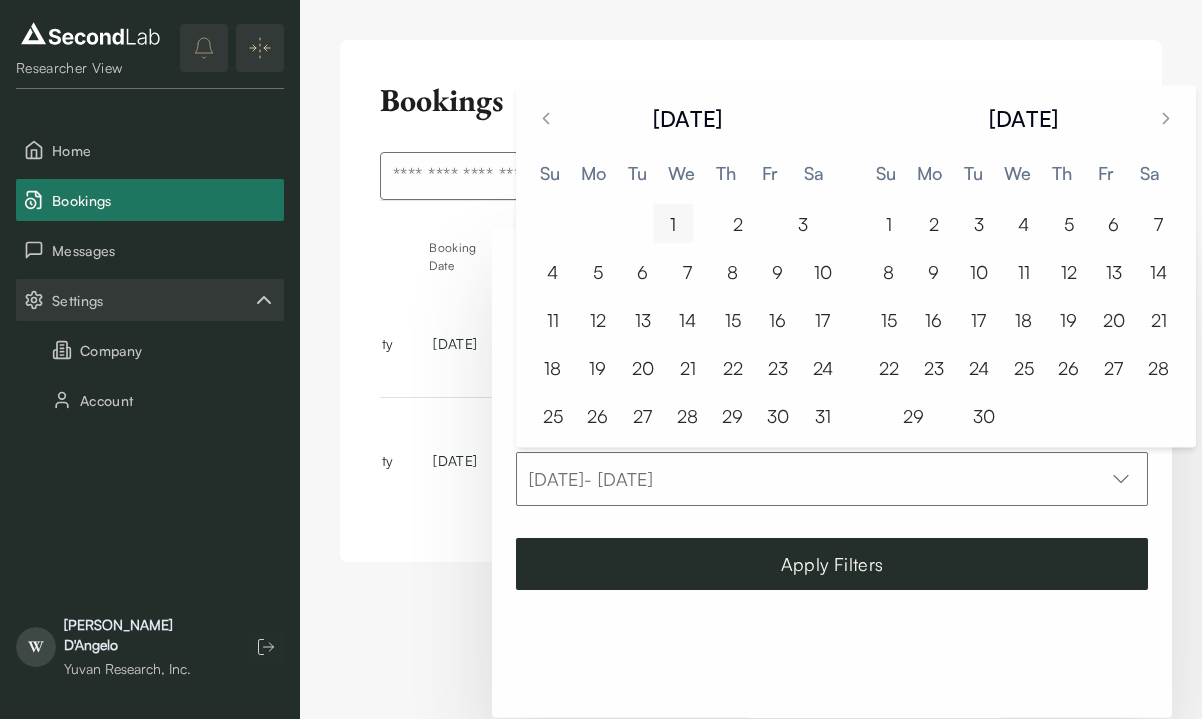 click on "1" at bounding box center [673, 224] 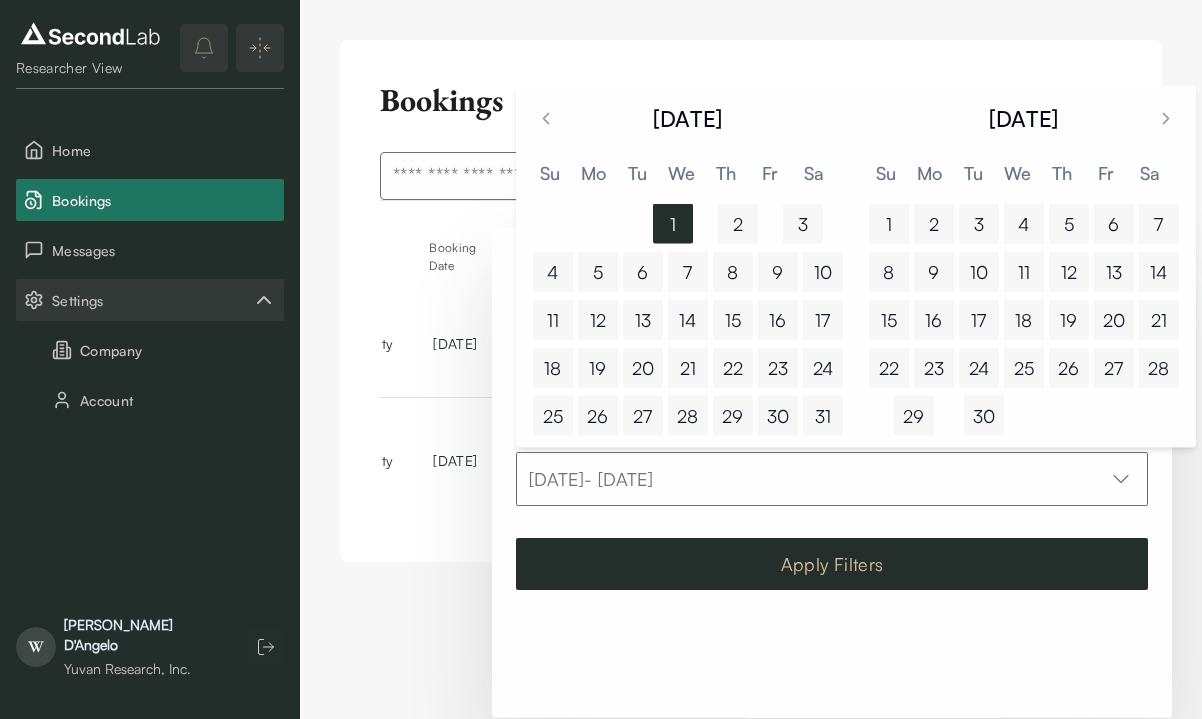 click on "Apply Filters" at bounding box center [832, 564] 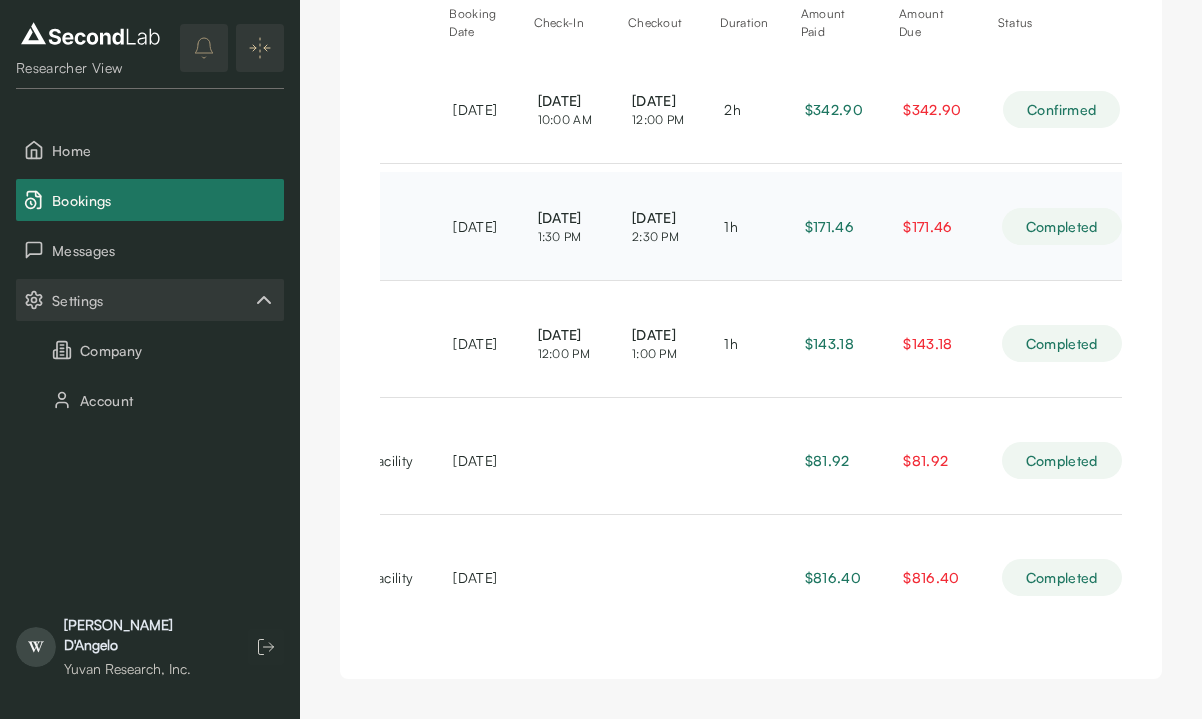 scroll, scrollTop: 234, scrollLeft: 0, axis: vertical 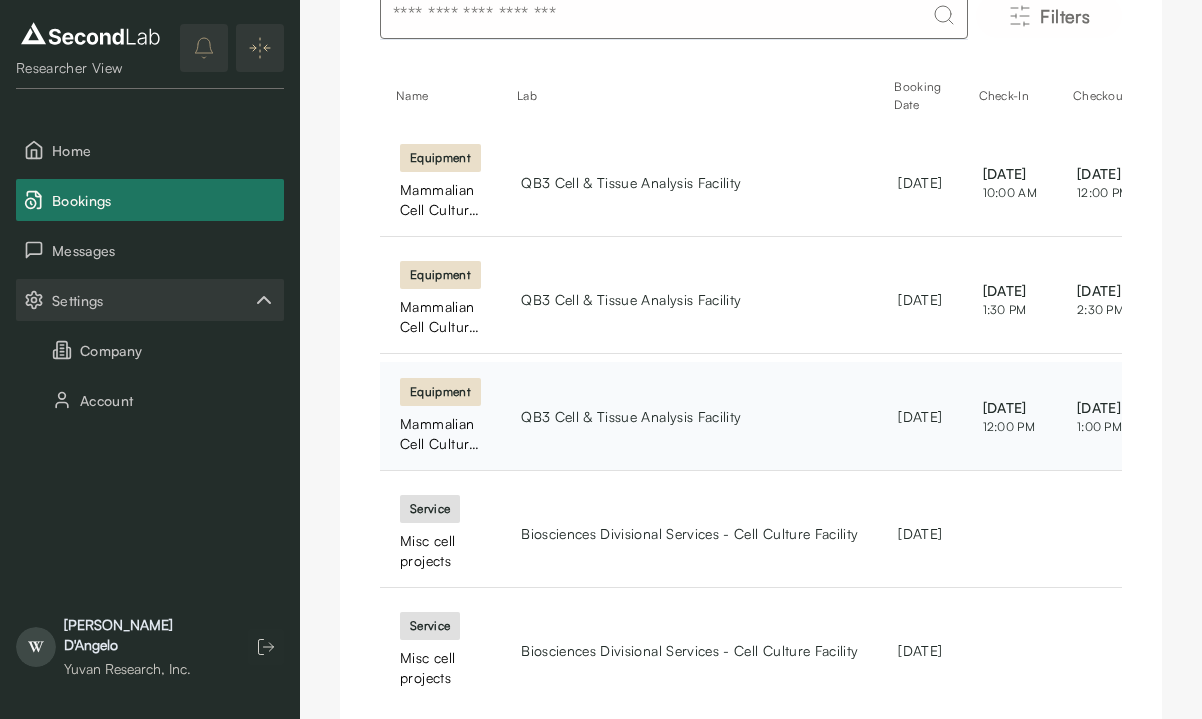 click on "Mammalian Cell Culture Room Hood 3 Hourly" at bounding box center [440, 434] 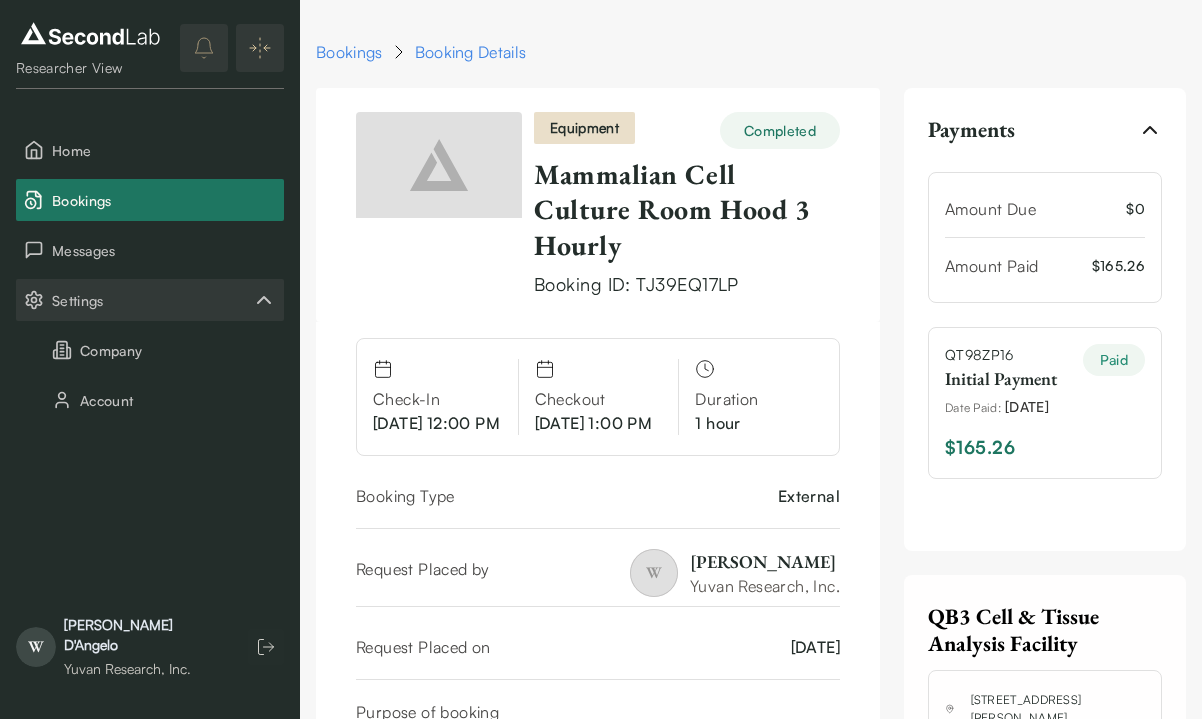 scroll, scrollTop: 0, scrollLeft: 0, axis: both 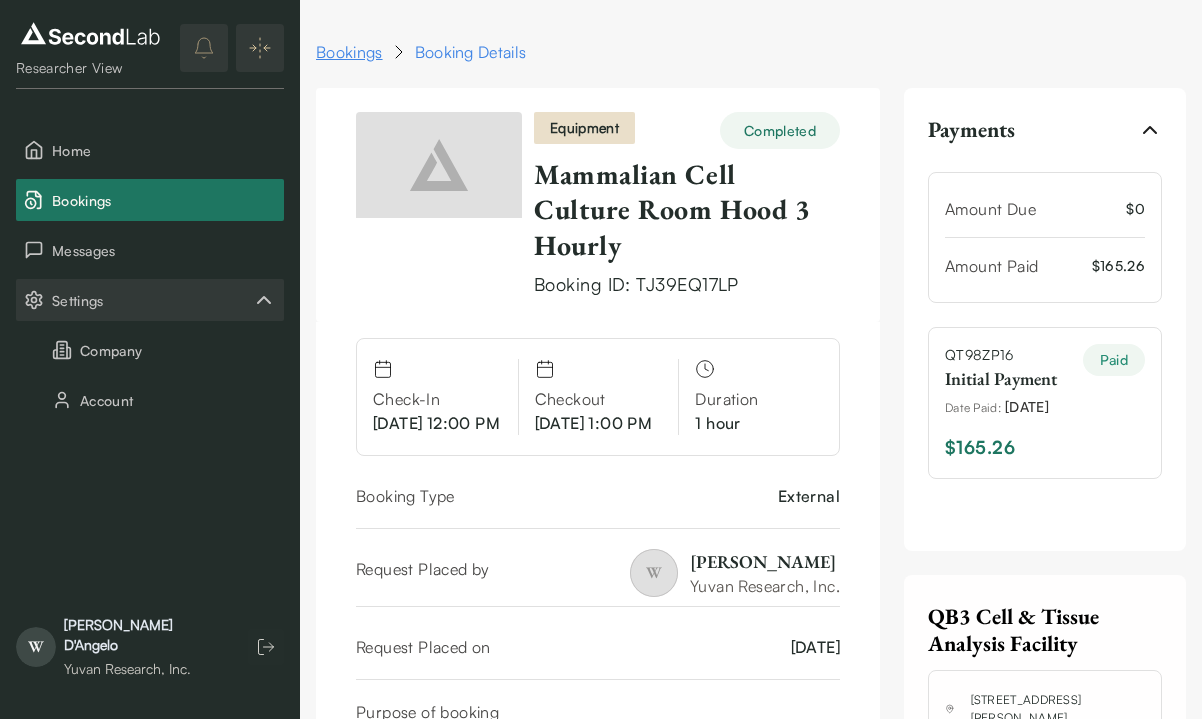 click on "Bookings" at bounding box center (349, 52) 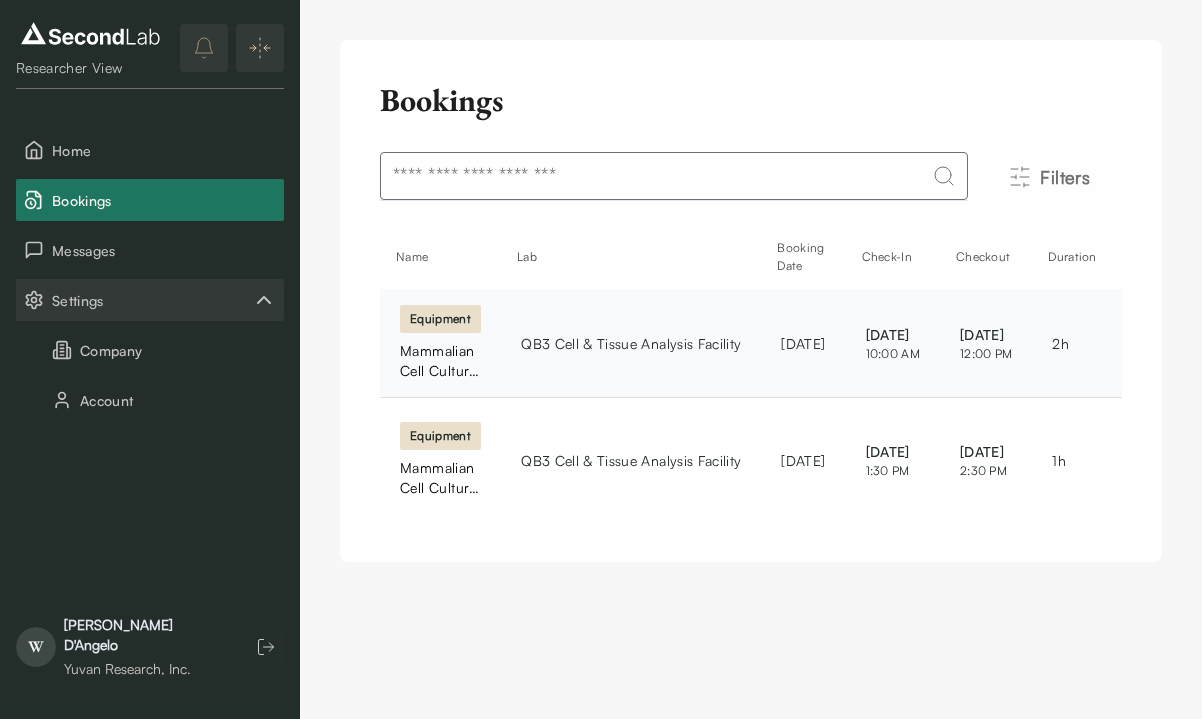 scroll, scrollTop: 0, scrollLeft: 0, axis: both 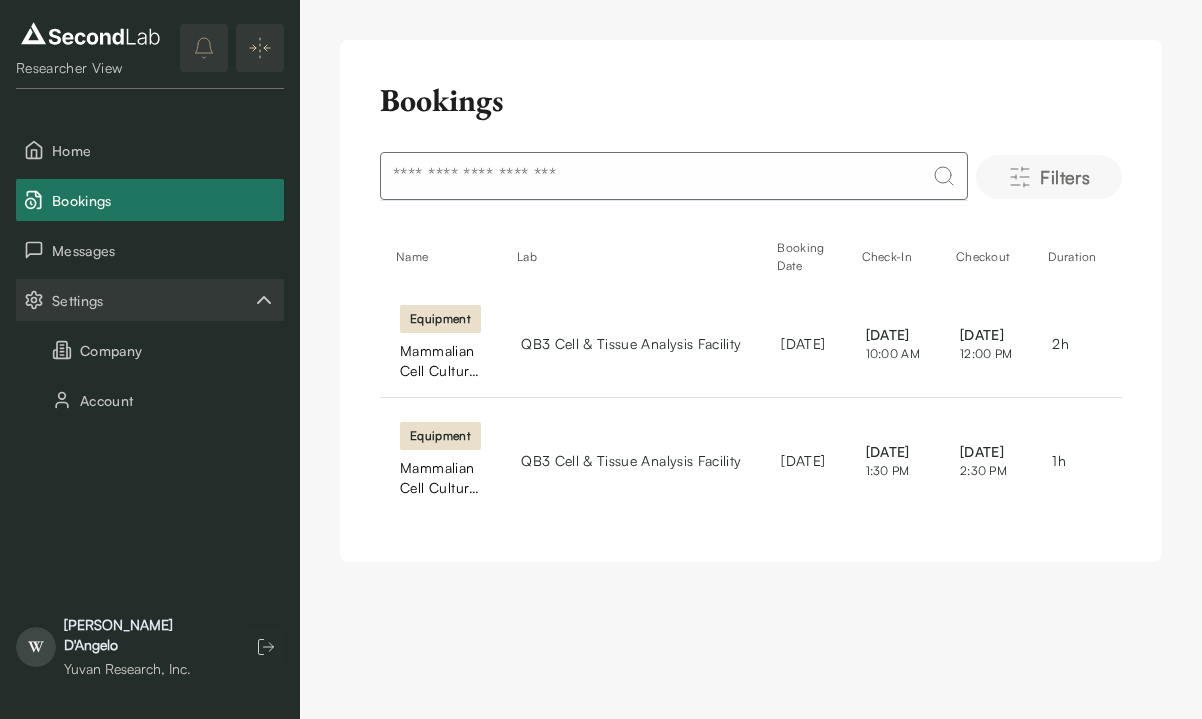 click 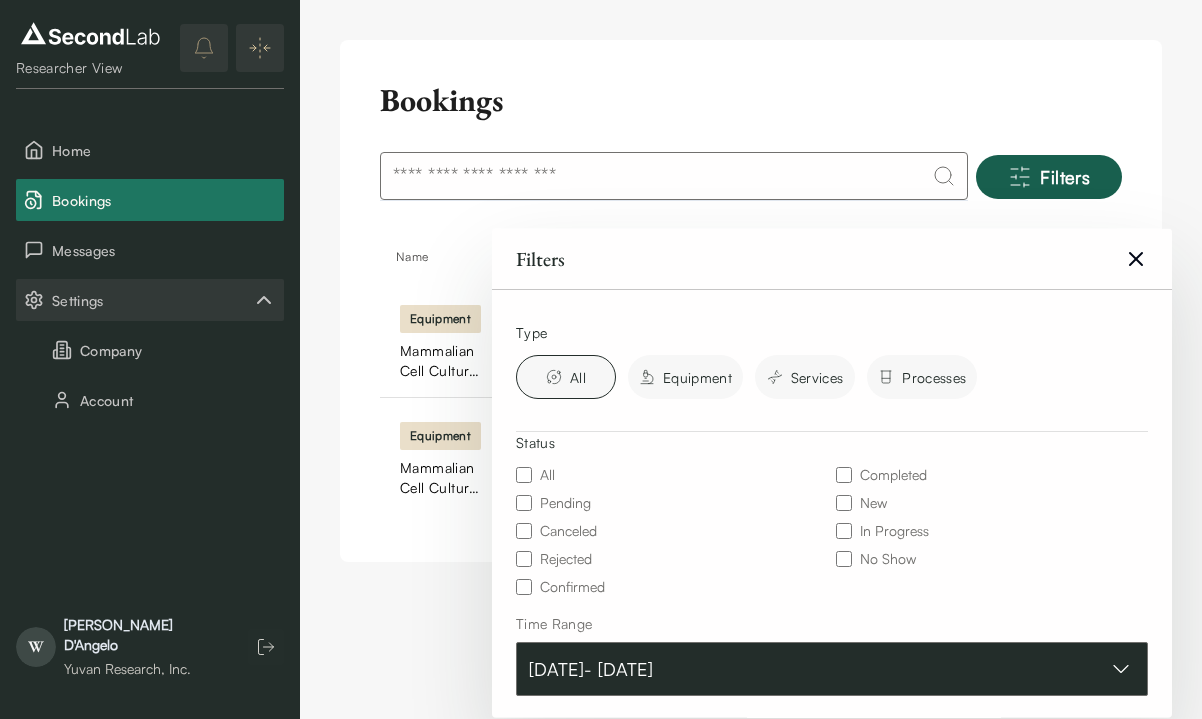 click on "[DATE]  -   [DATE]" at bounding box center (832, 669) 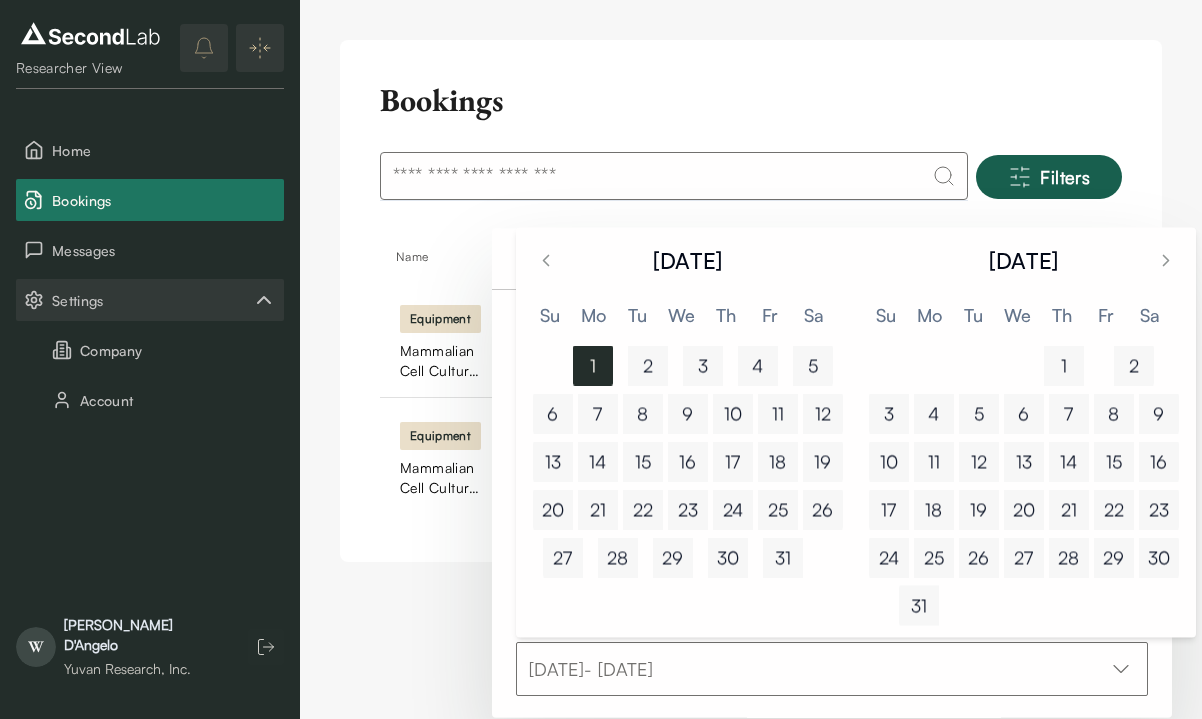 click on "[DATE]" at bounding box center [688, 258] 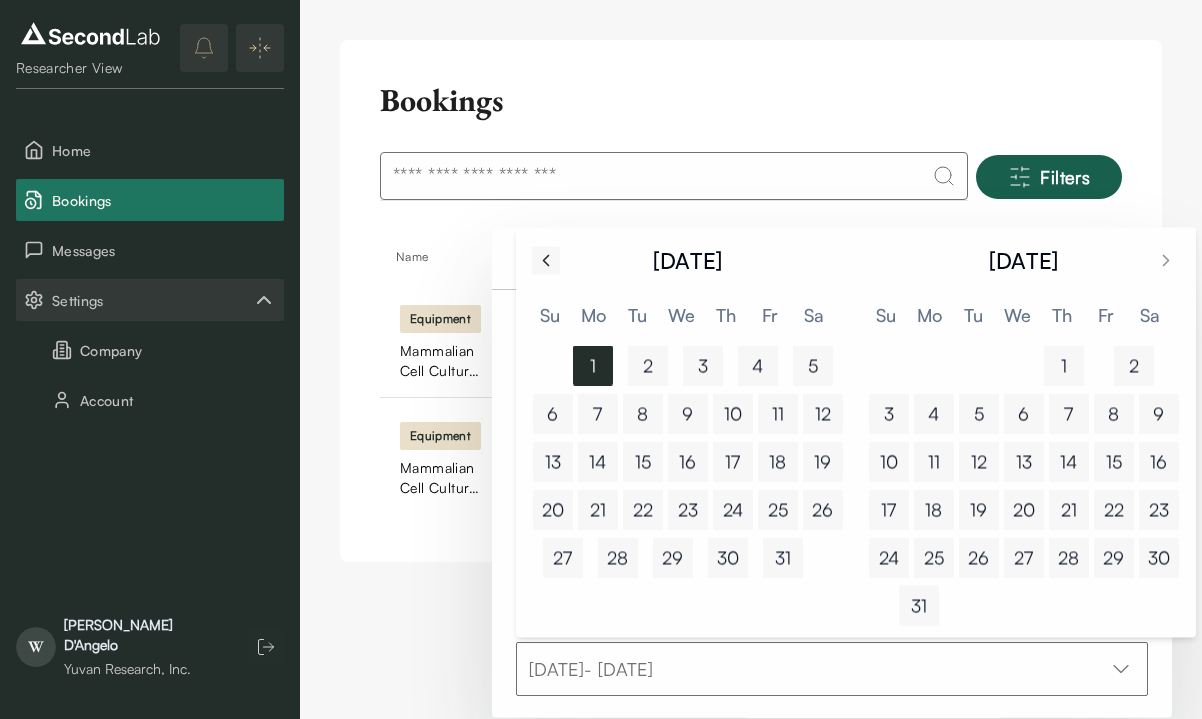 click 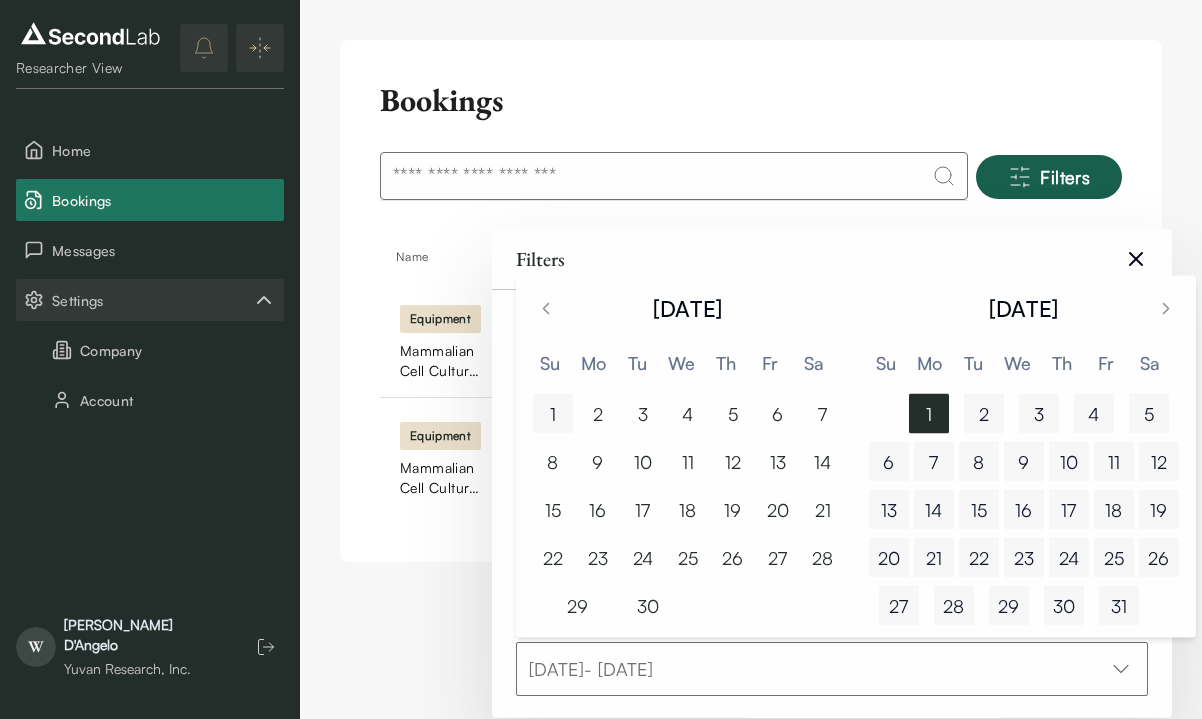 click on "1" at bounding box center (553, 414) 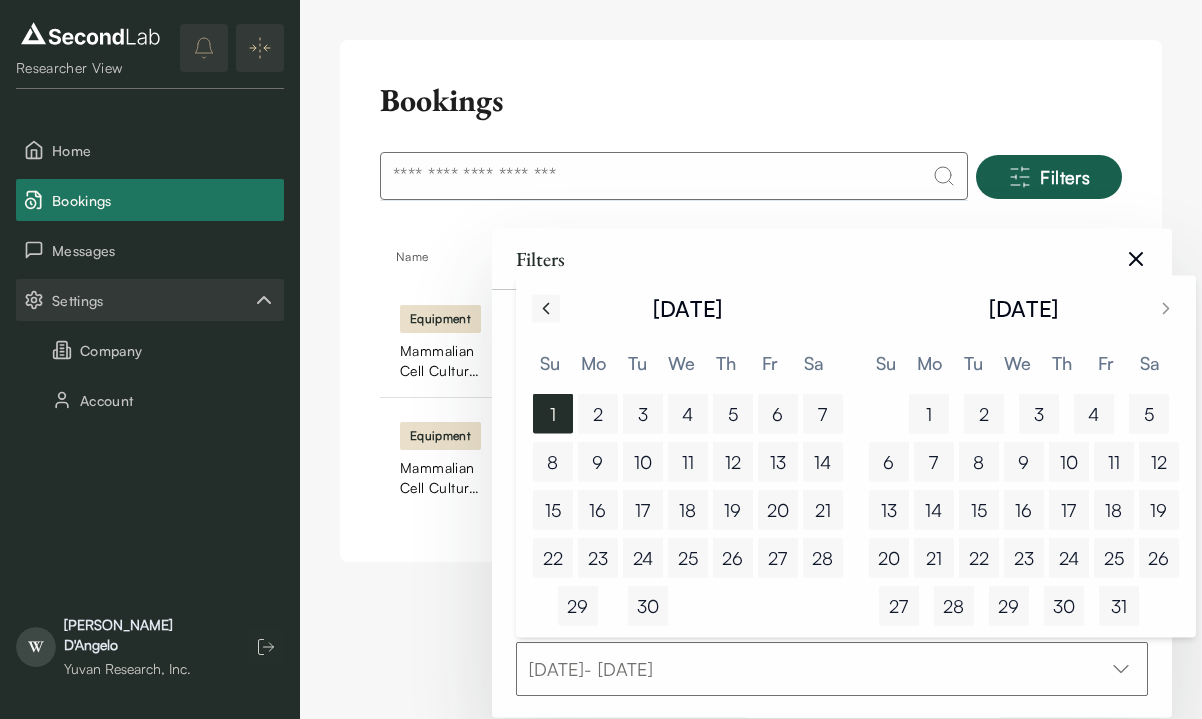 click 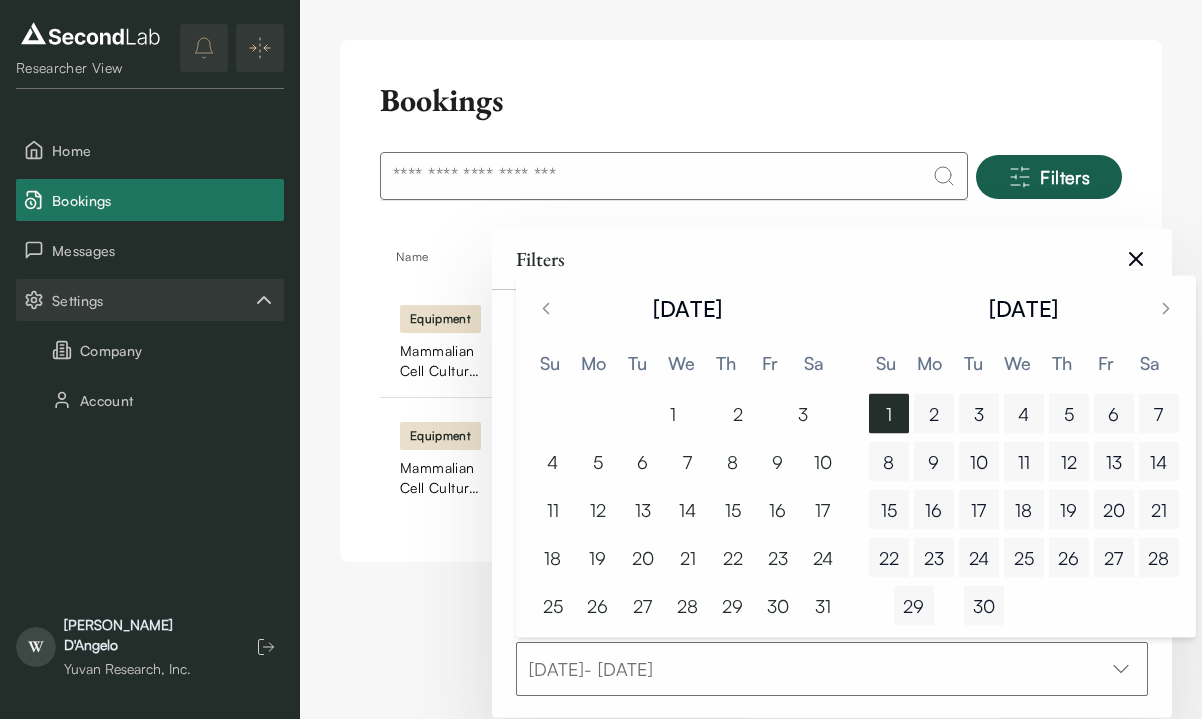 click on "1 2 3" at bounding box center [688, 414] 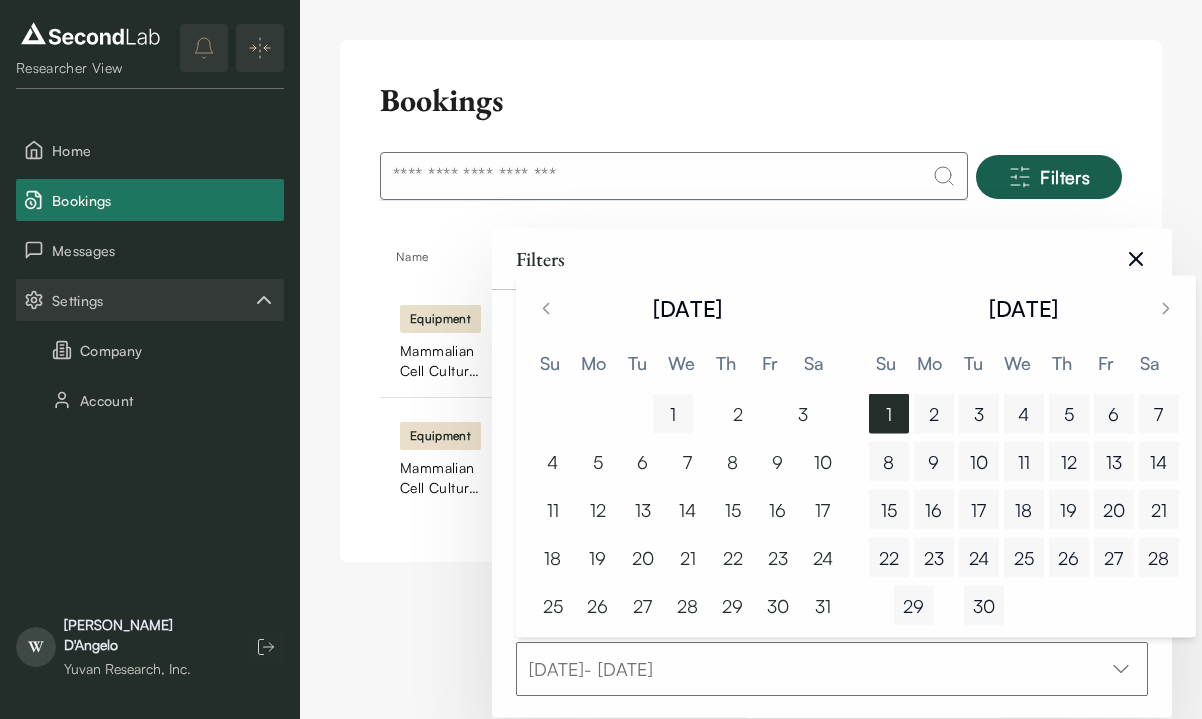 click on "1" at bounding box center [673, 414] 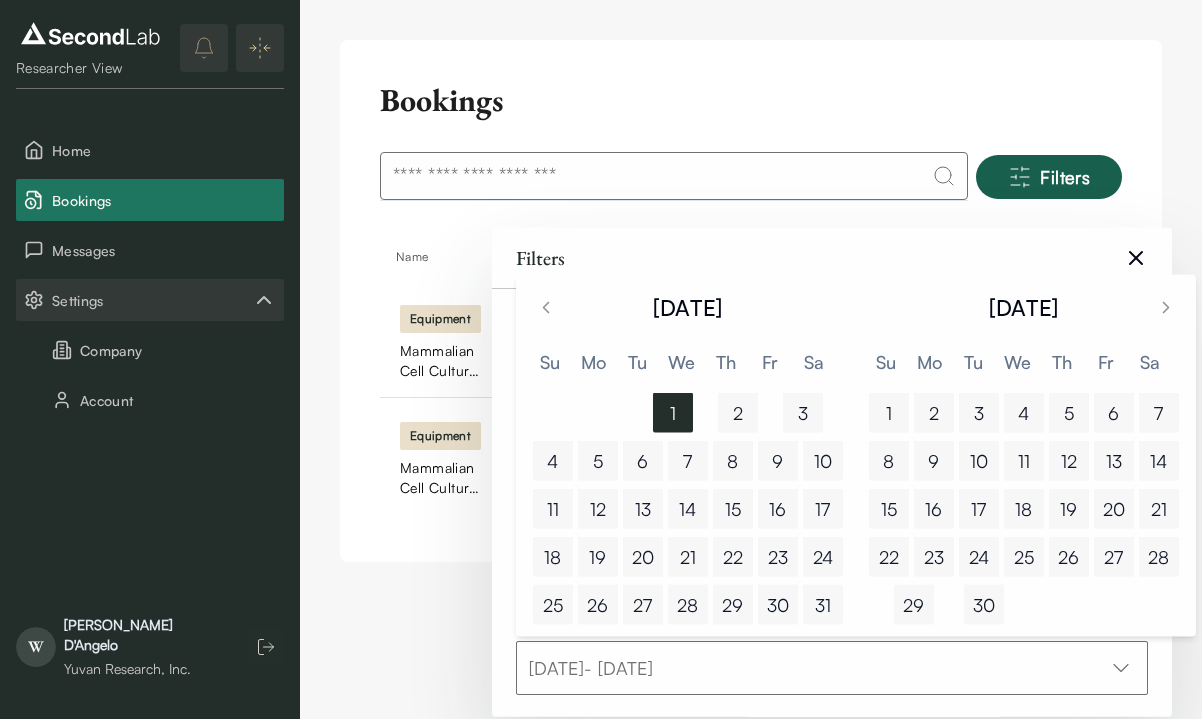 scroll, scrollTop: 0, scrollLeft: 0, axis: both 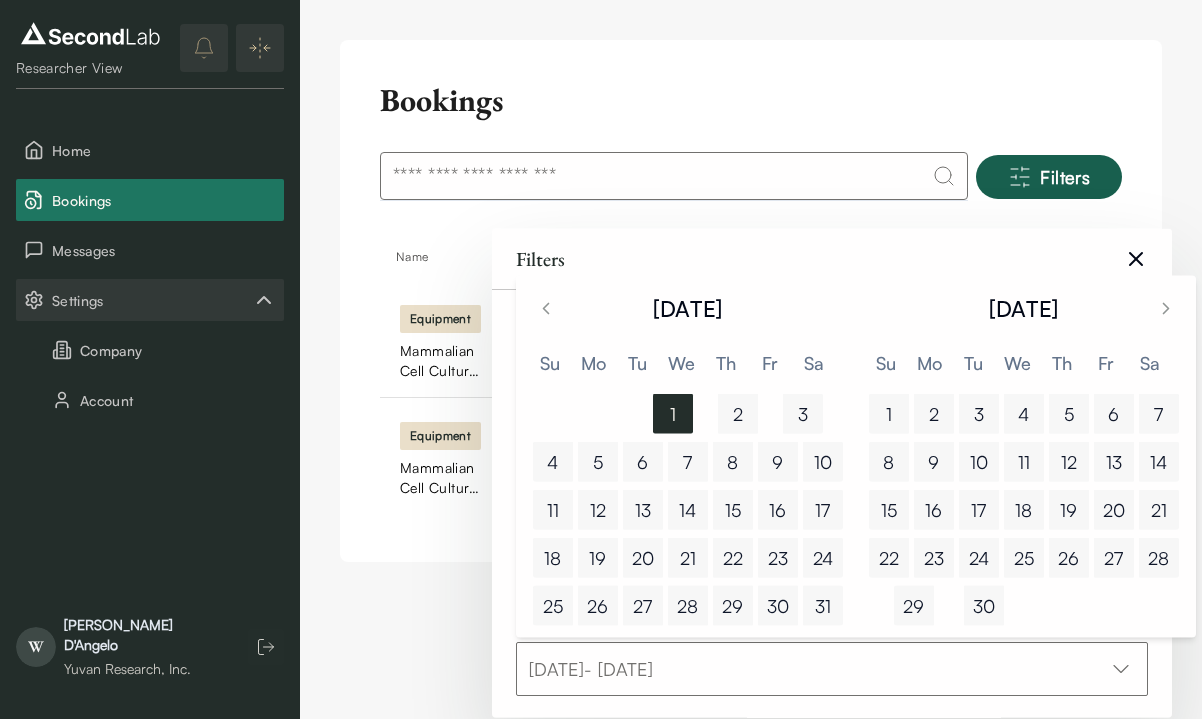 click on "Clear Filters" 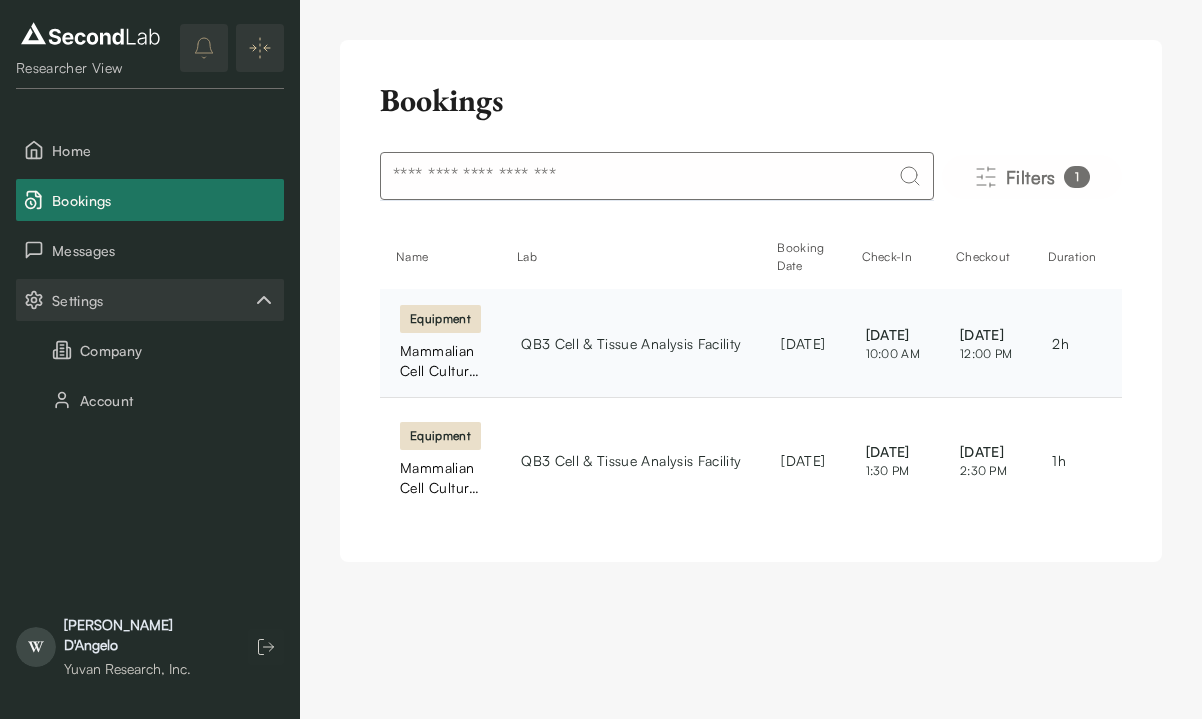 scroll, scrollTop: 0, scrollLeft: 0, axis: both 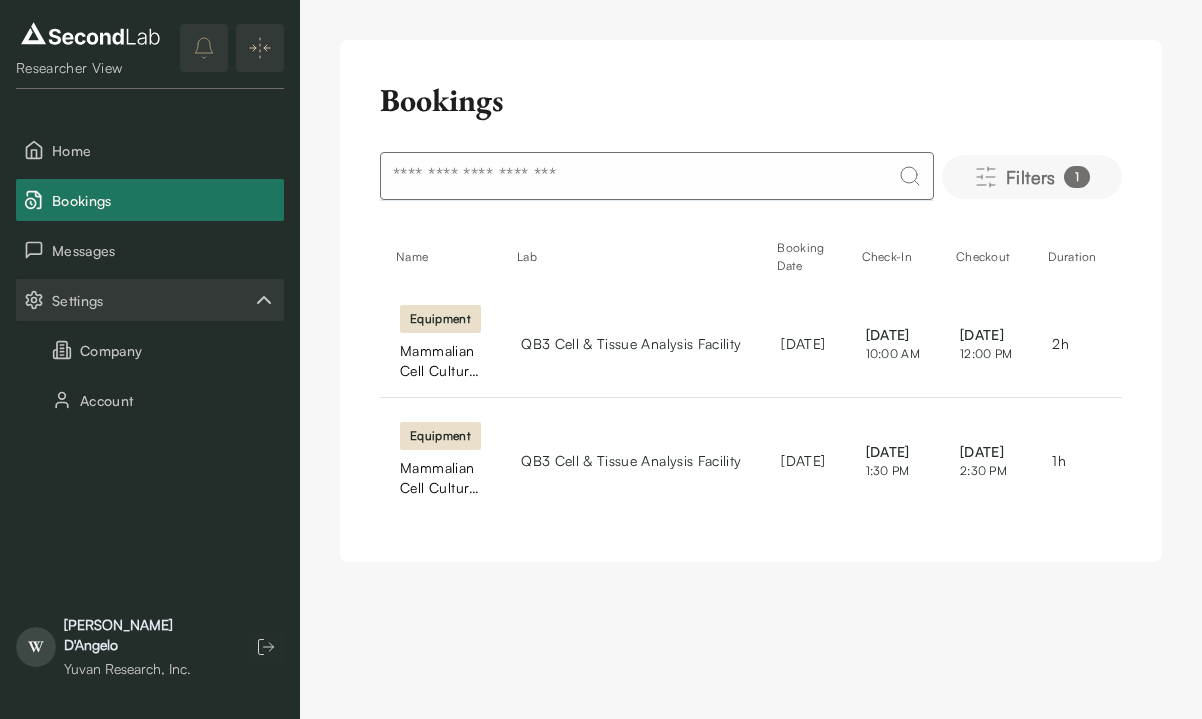 click on "Filters" at bounding box center [1031, 177] 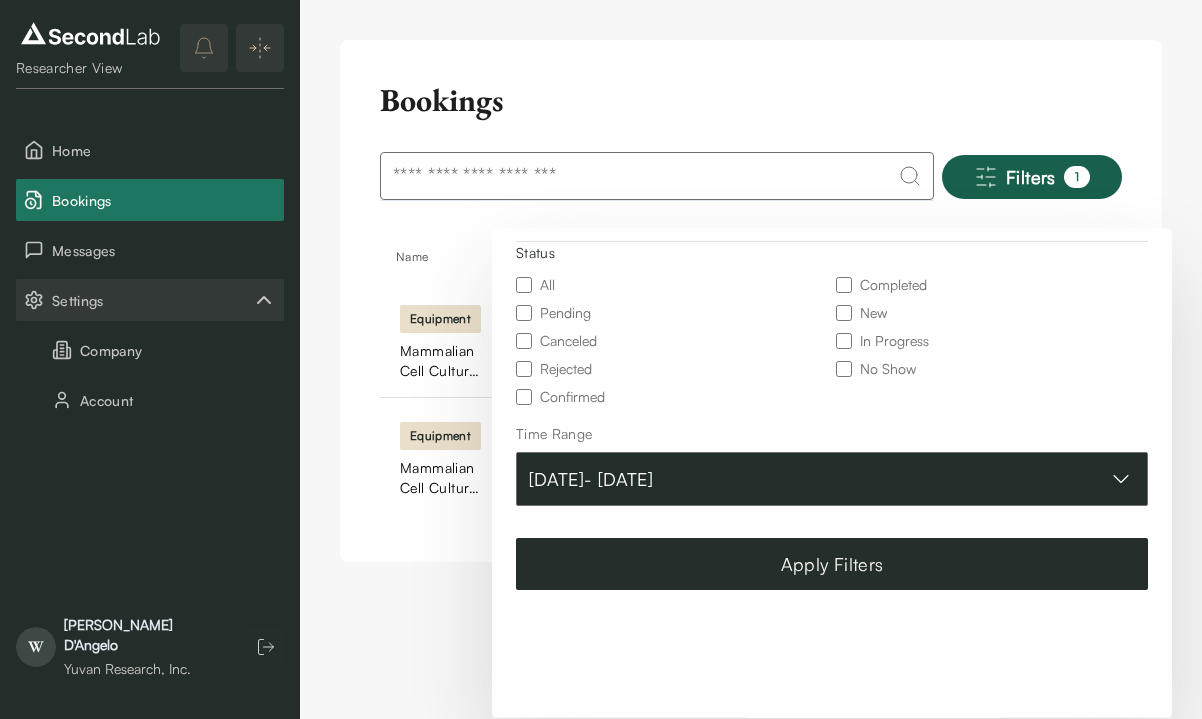 scroll, scrollTop: 190, scrollLeft: 0, axis: vertical 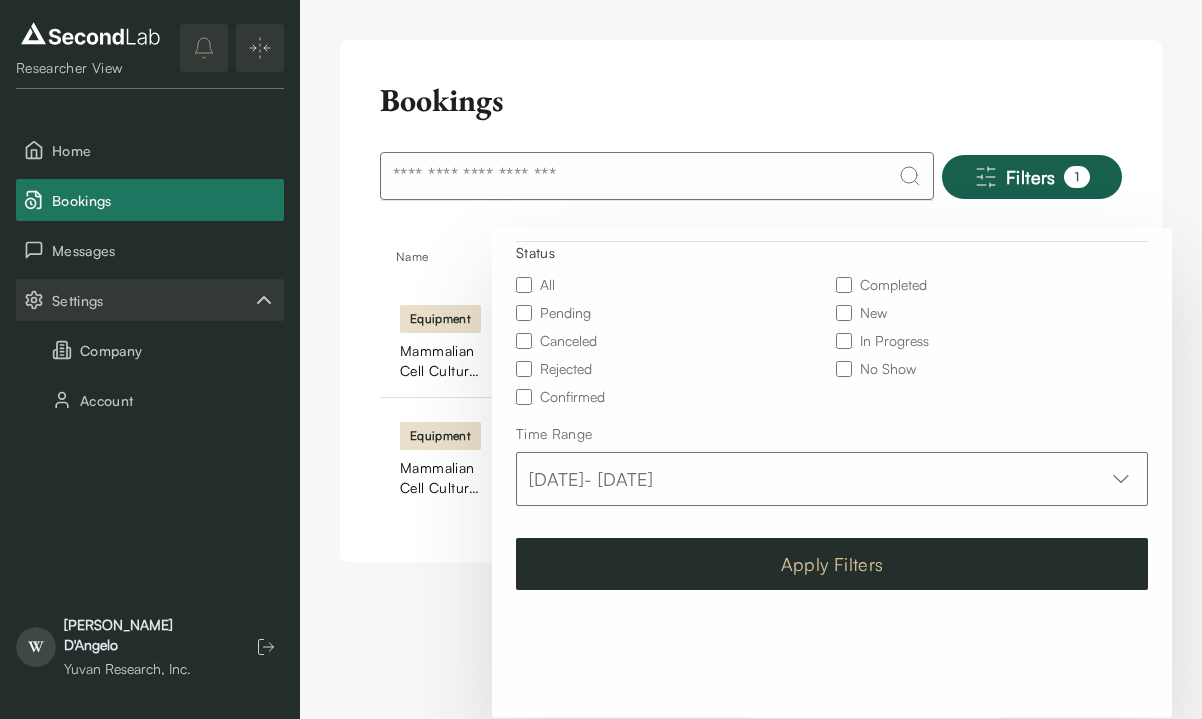click on "Apply Filters" at bounding box center [832, 564] 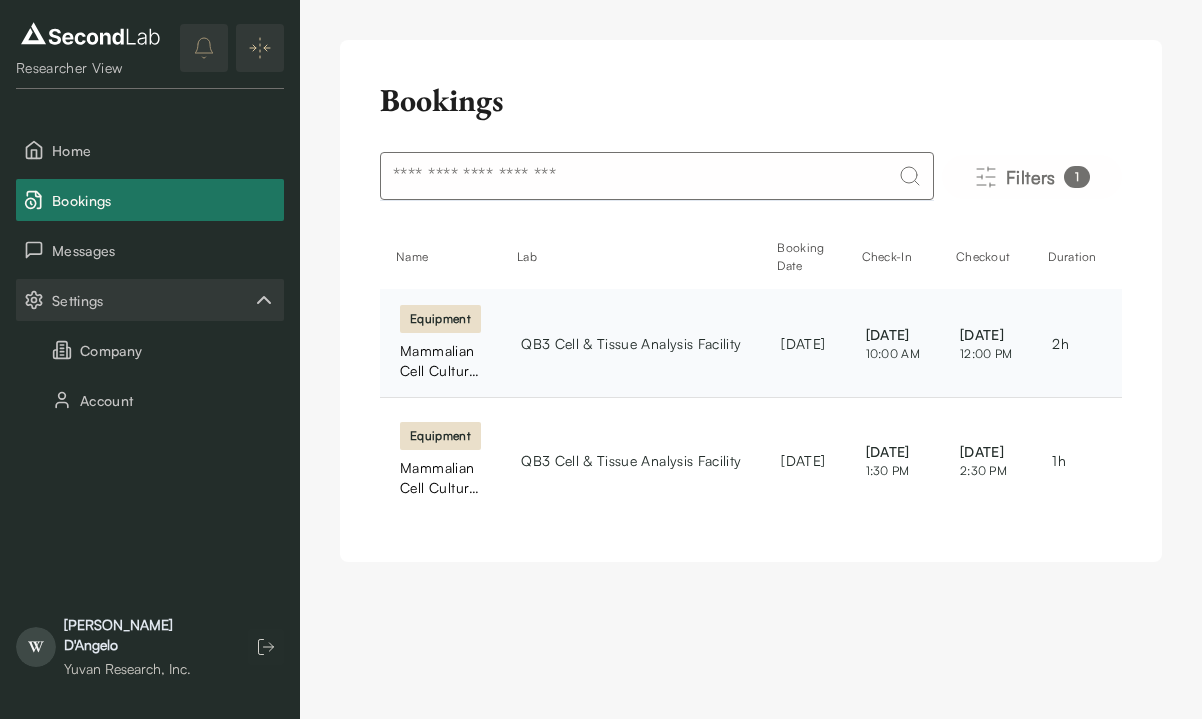 scroll, scrollTop: 0, scrollLeft: 0, axis: both 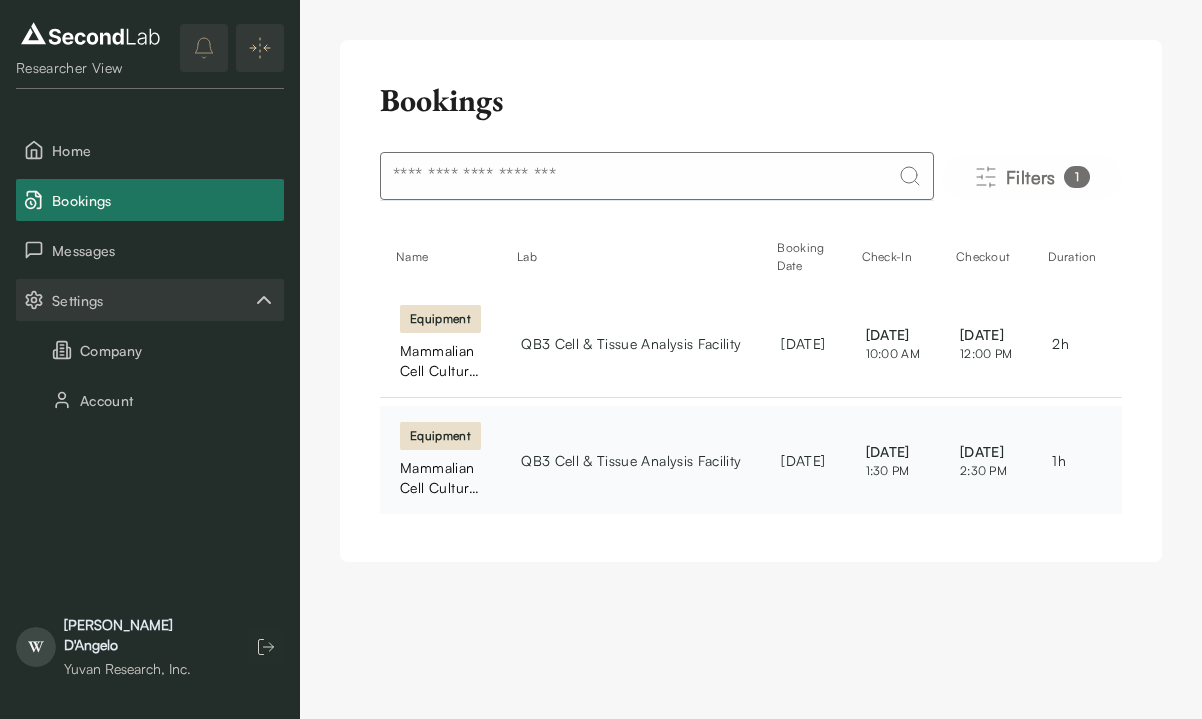 drag, startPoint x: 805, startPoint y: 511, endPoint x: 791, endPoint y: 512, distance: 14.035668 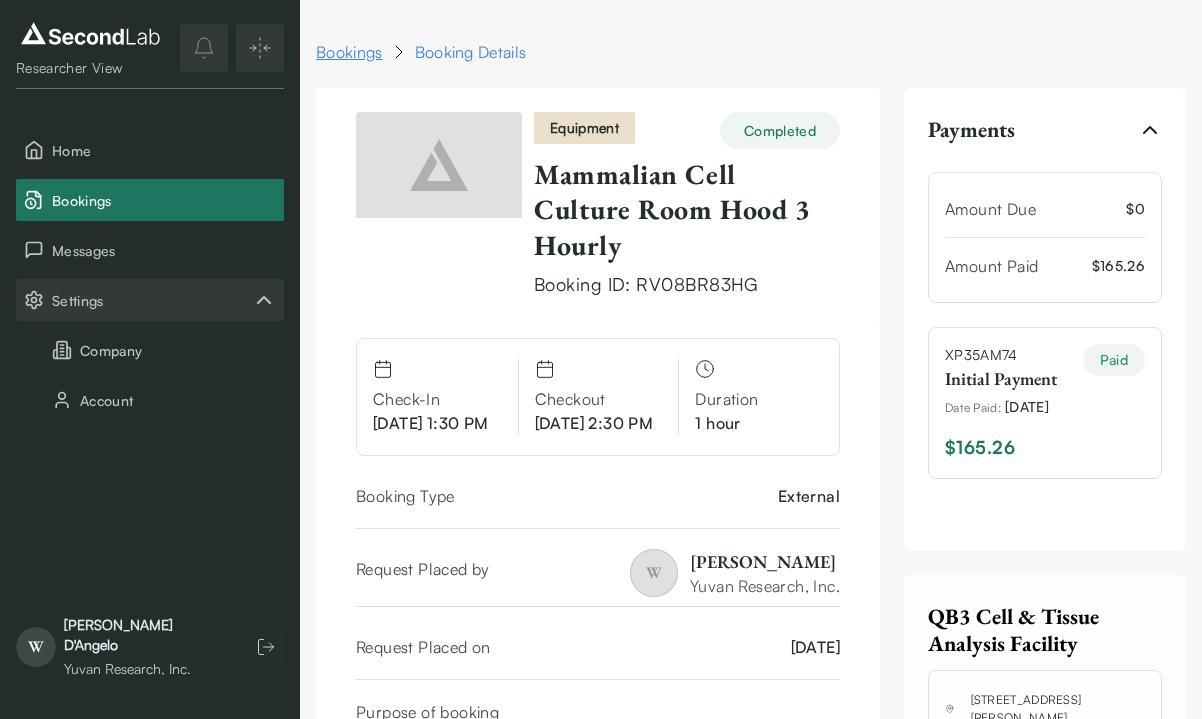 click on "Bookings" at bounding box center (349, 52) 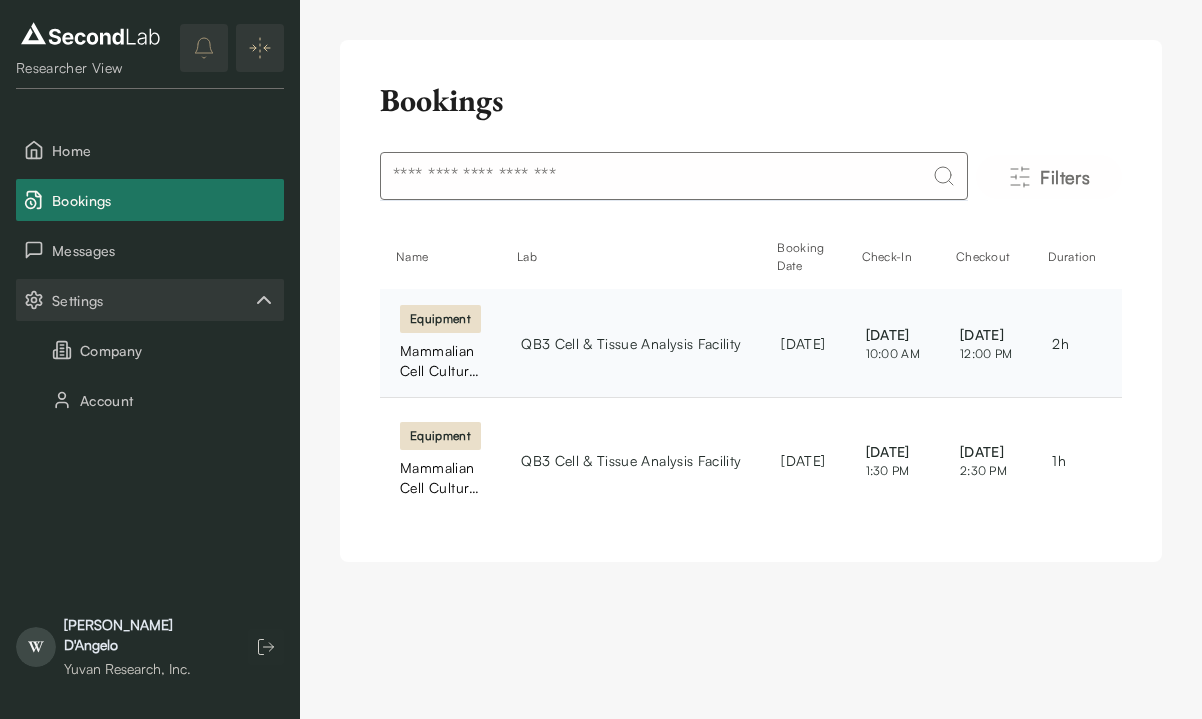 click on "QB3 Cell & Tissue Analysis Facility" at bounding box center (631, 343) 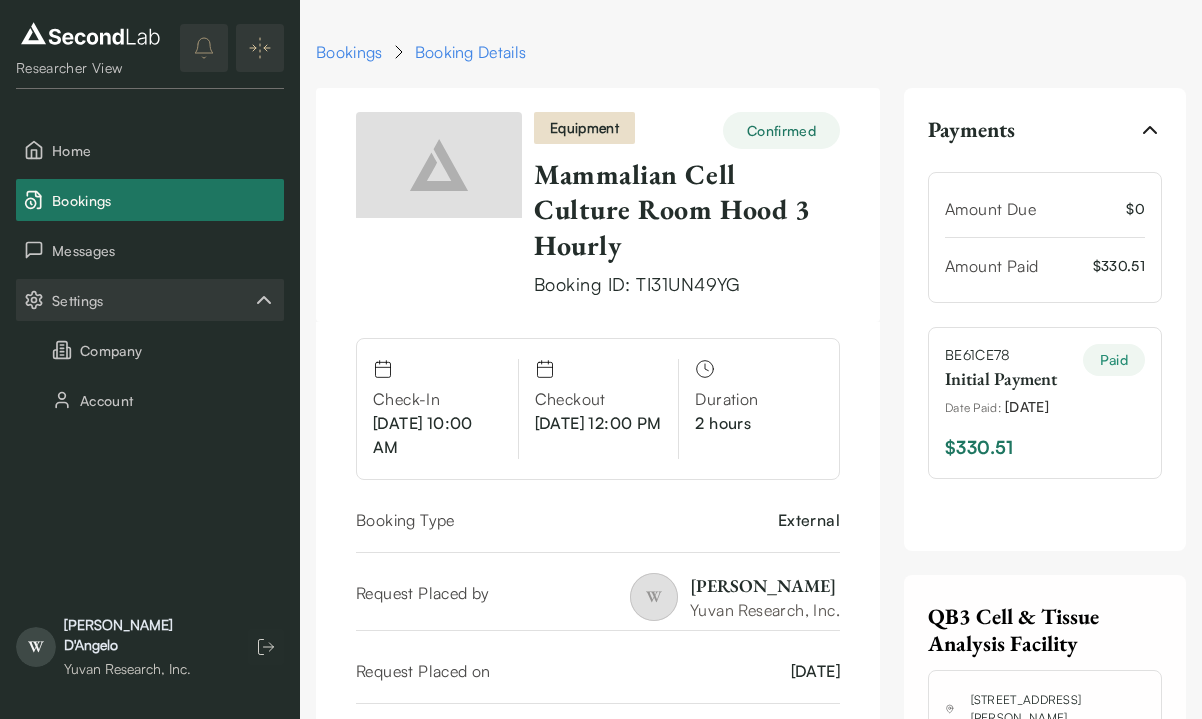 scroll, scrollTop: 0, scrollLeft: 0, axis: both 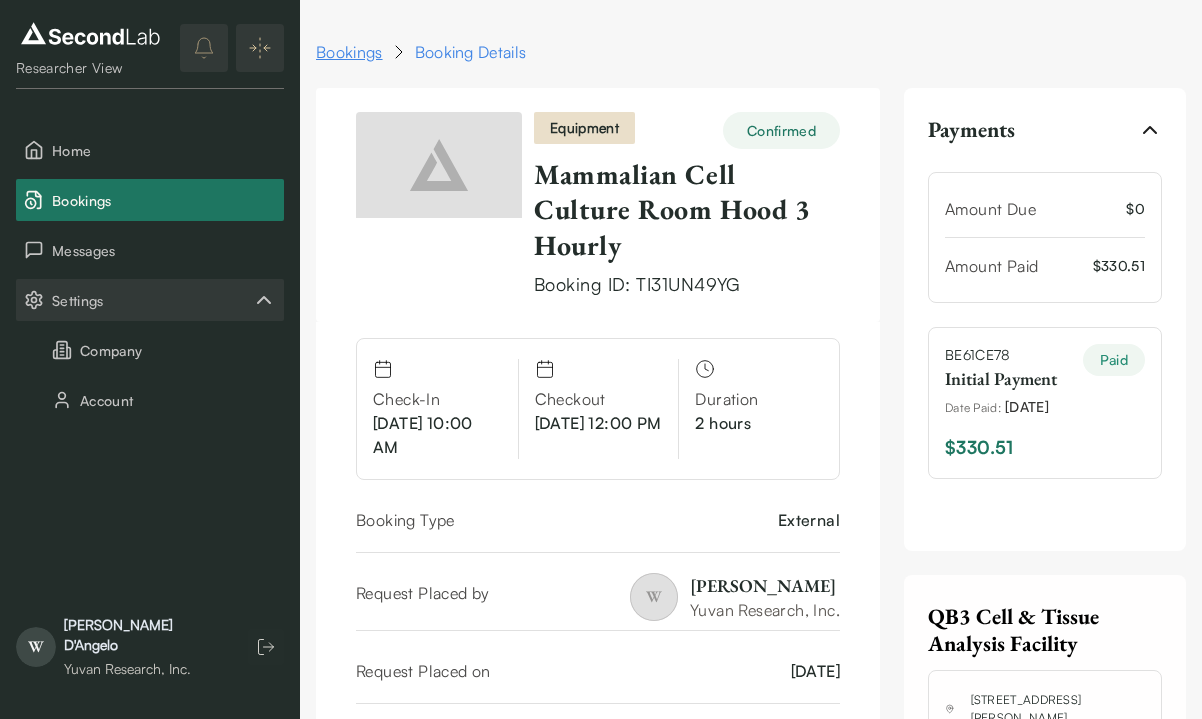 click on "Bookings" at bounding box center (349, 52) 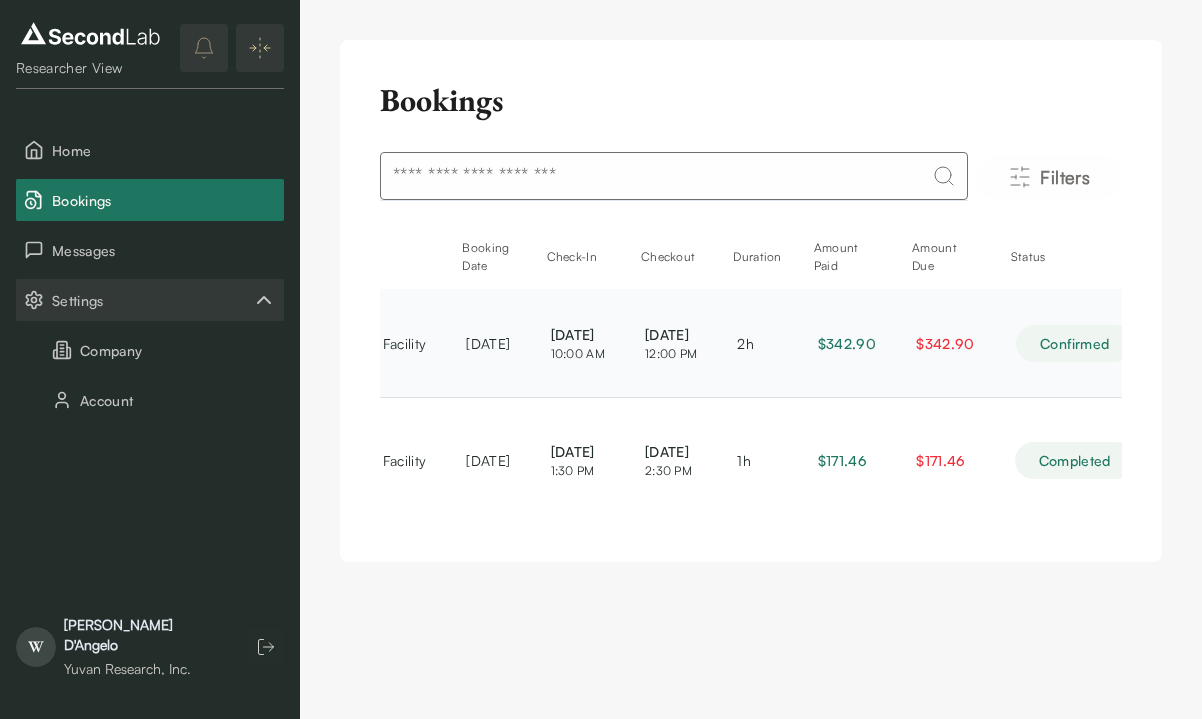 scroll, scrollTop: 0, scrollLeft: 237, axis: horizontal 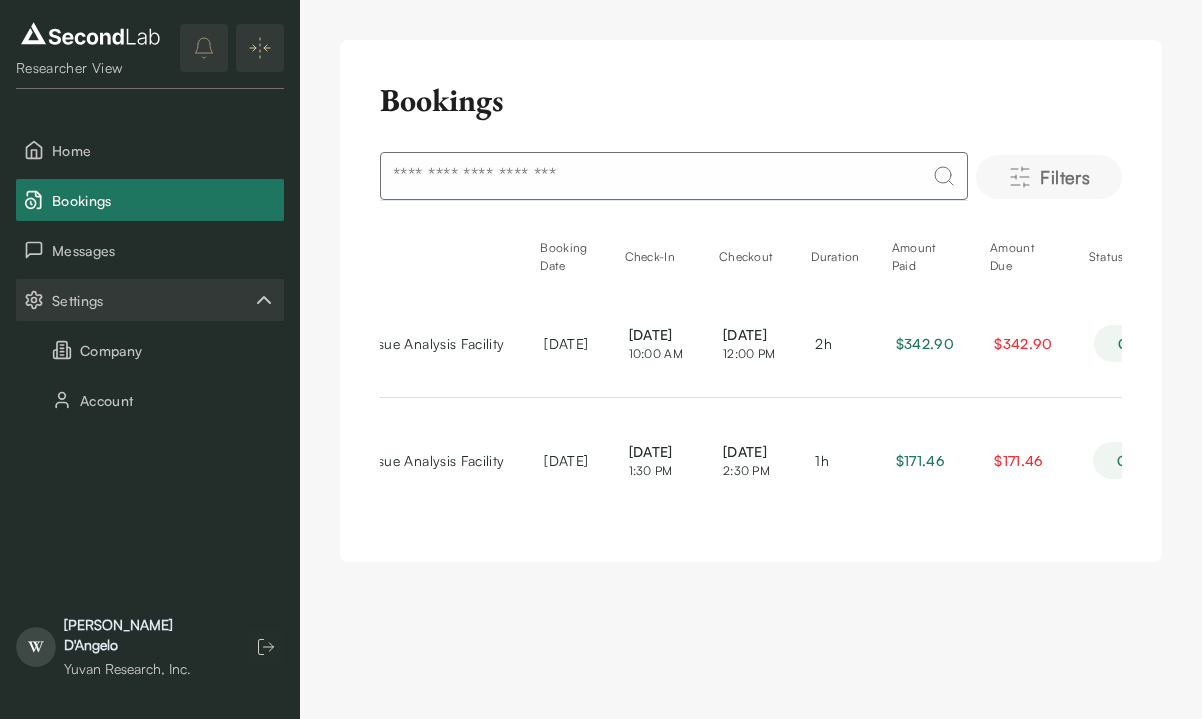 click on "Filters" at bounding box center [1049, 177] 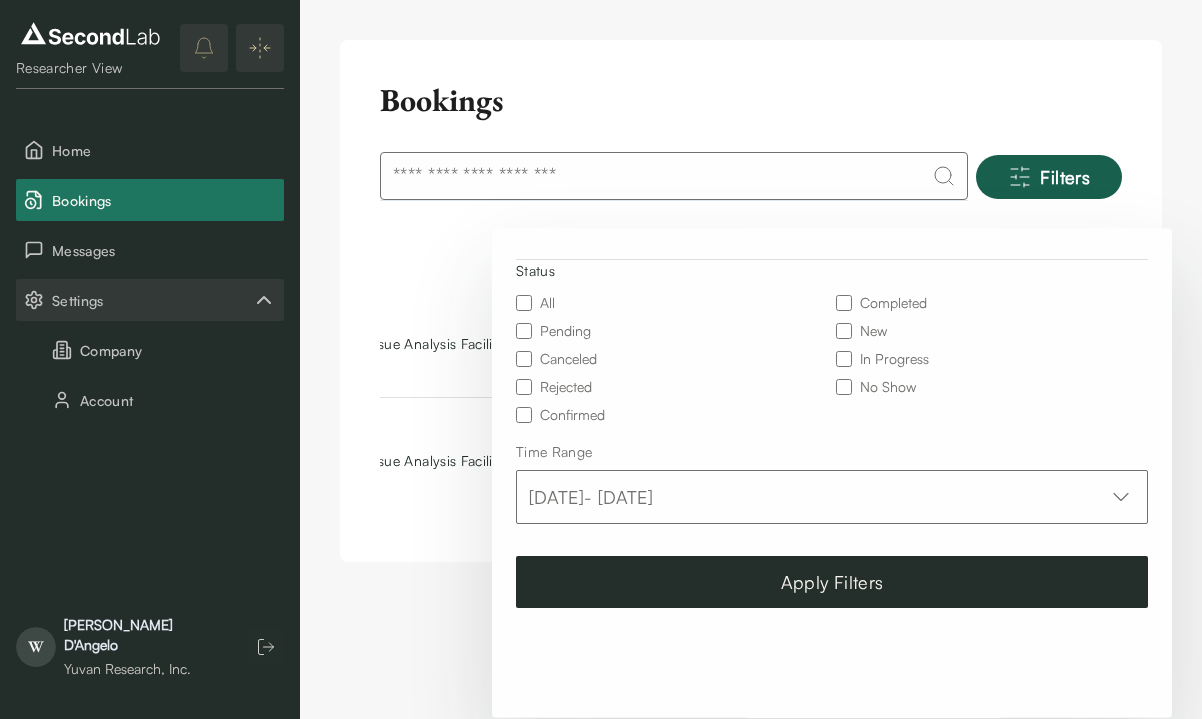 scroll, scrollTop: 180, scrollLeft: 0, axis: vertical 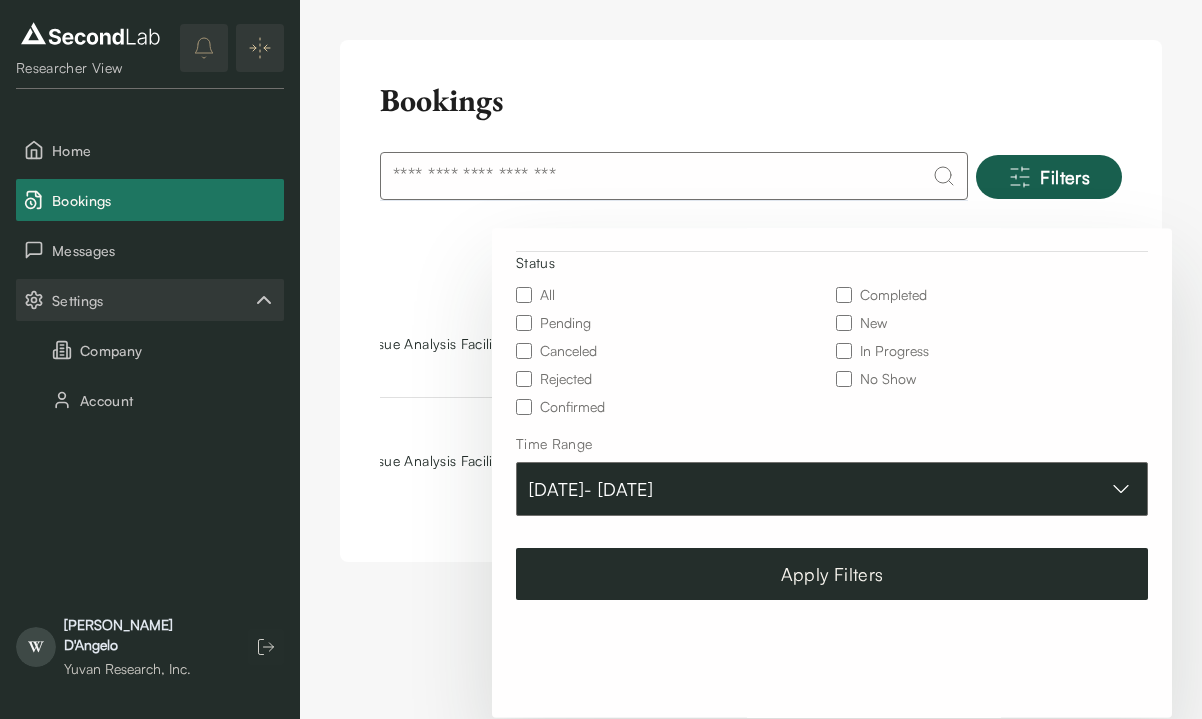 click on "[DATE]  -   [DATE]" at bounding box center [832, 489] 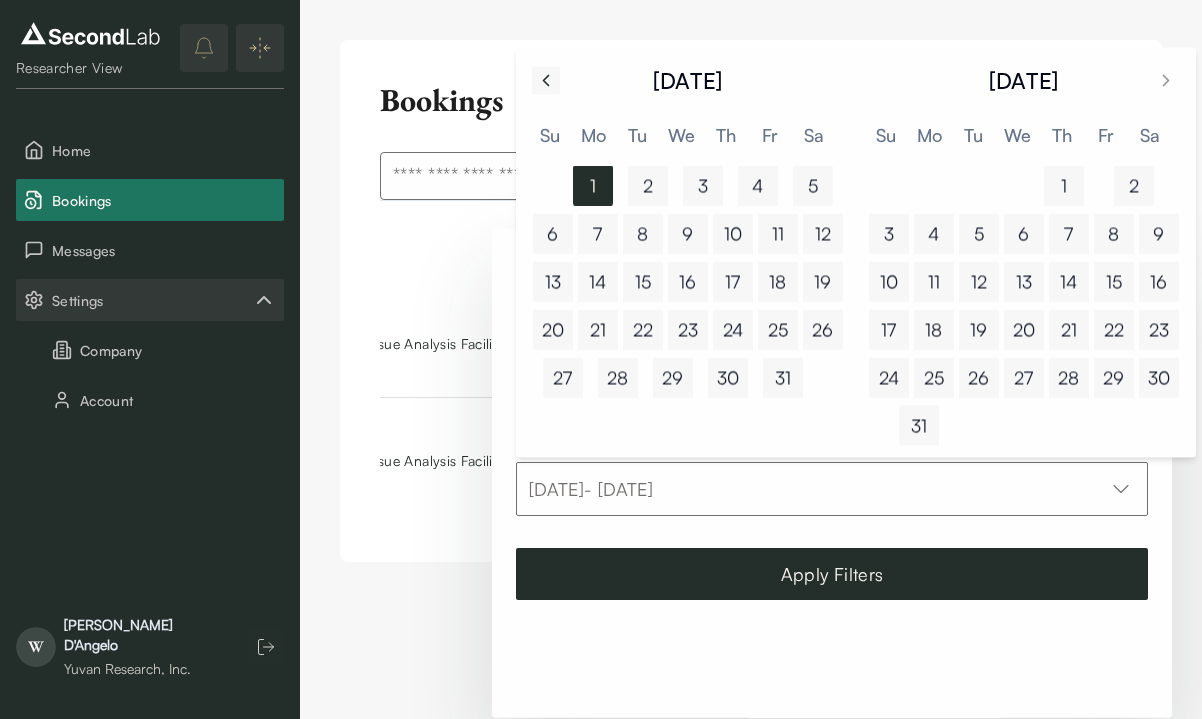 click 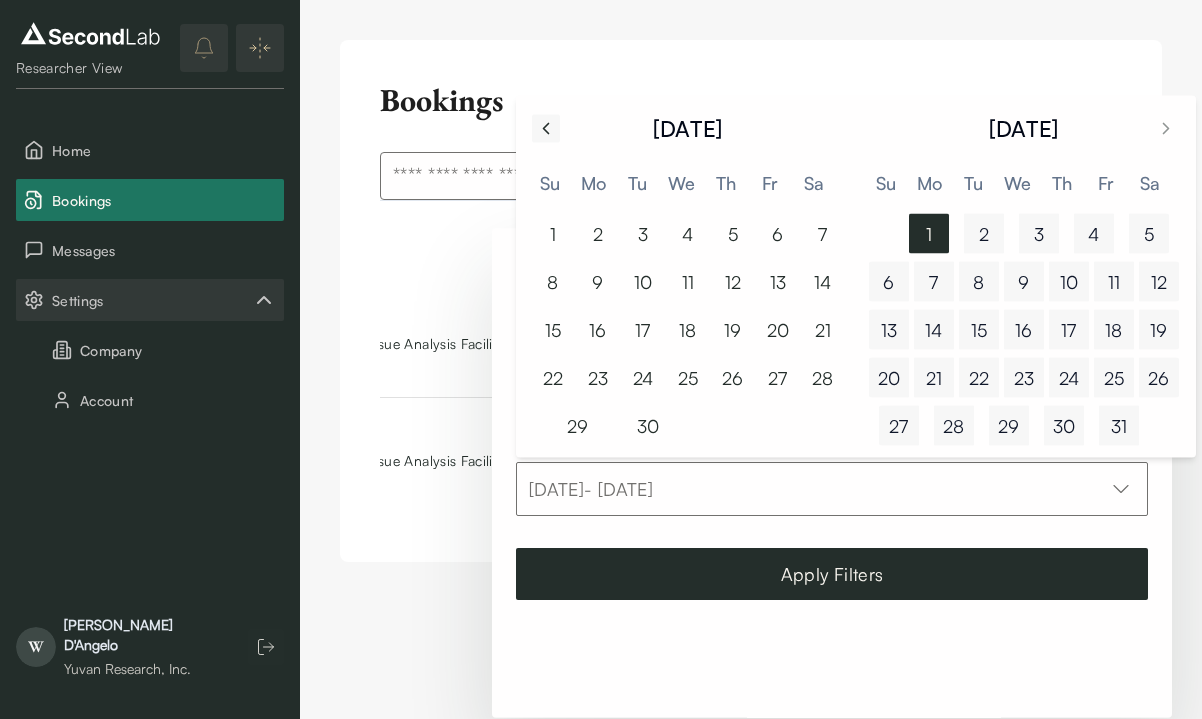 click on "Bookings" at bounding box center (751, 104) 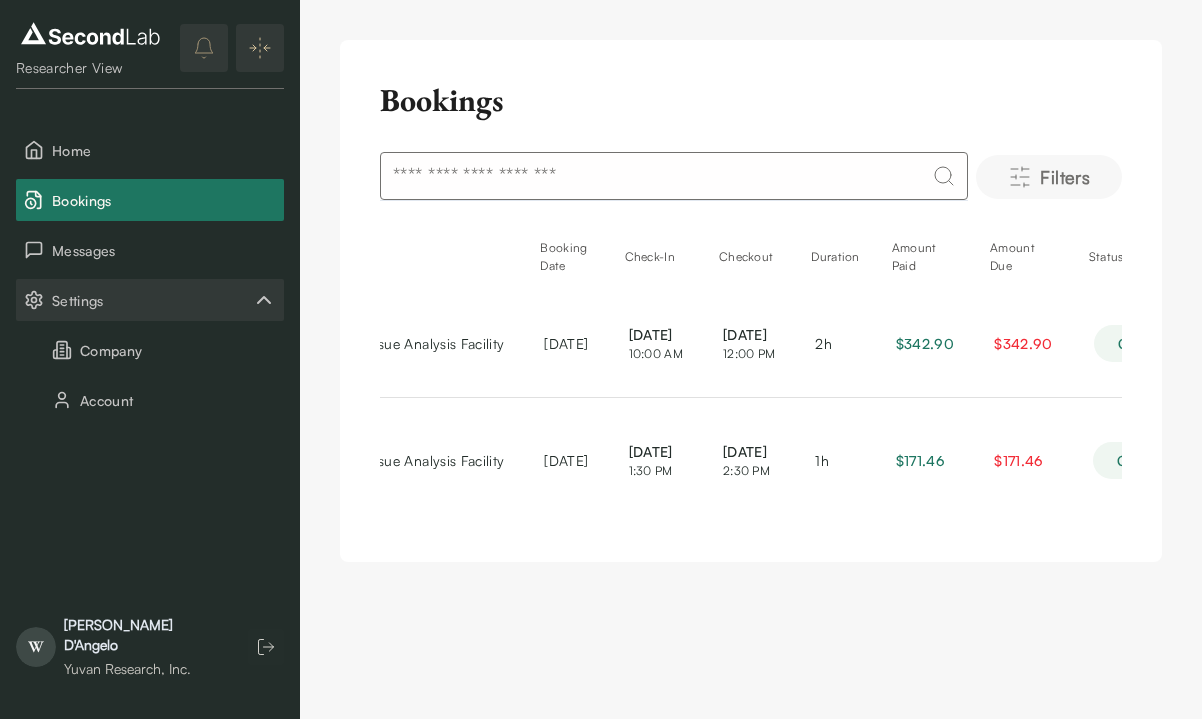 click 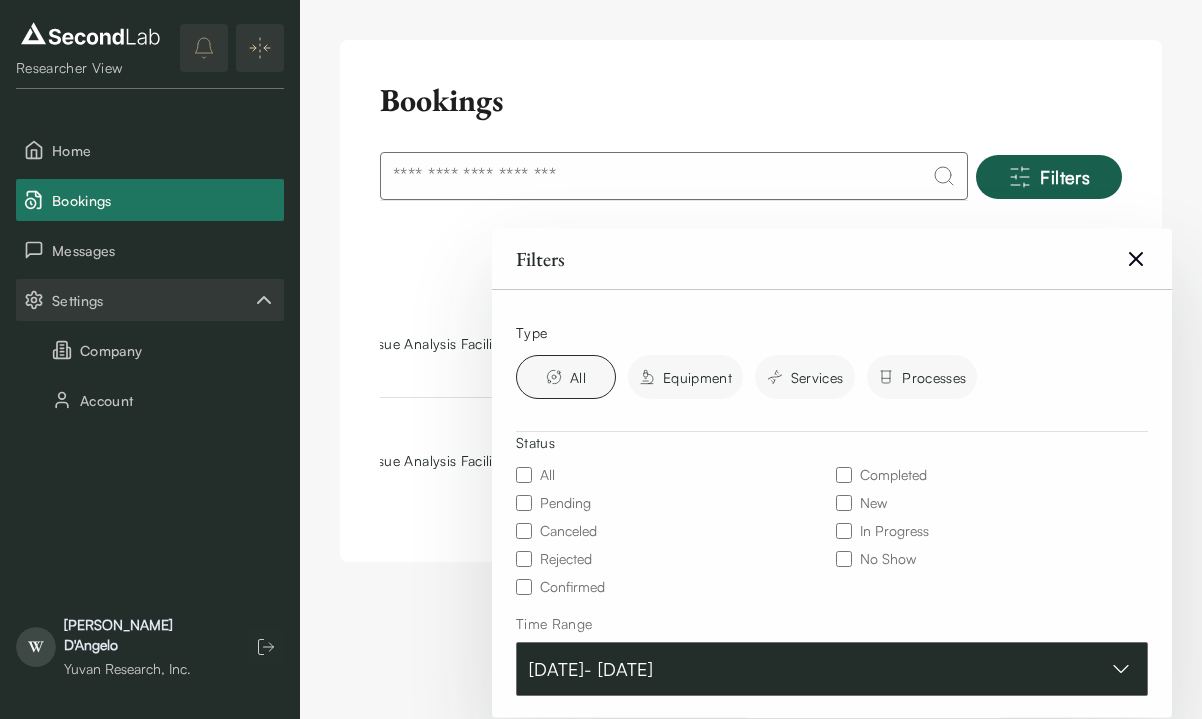 click on "[DATE]  -   [DATE]" at bounding box center [832, 669] 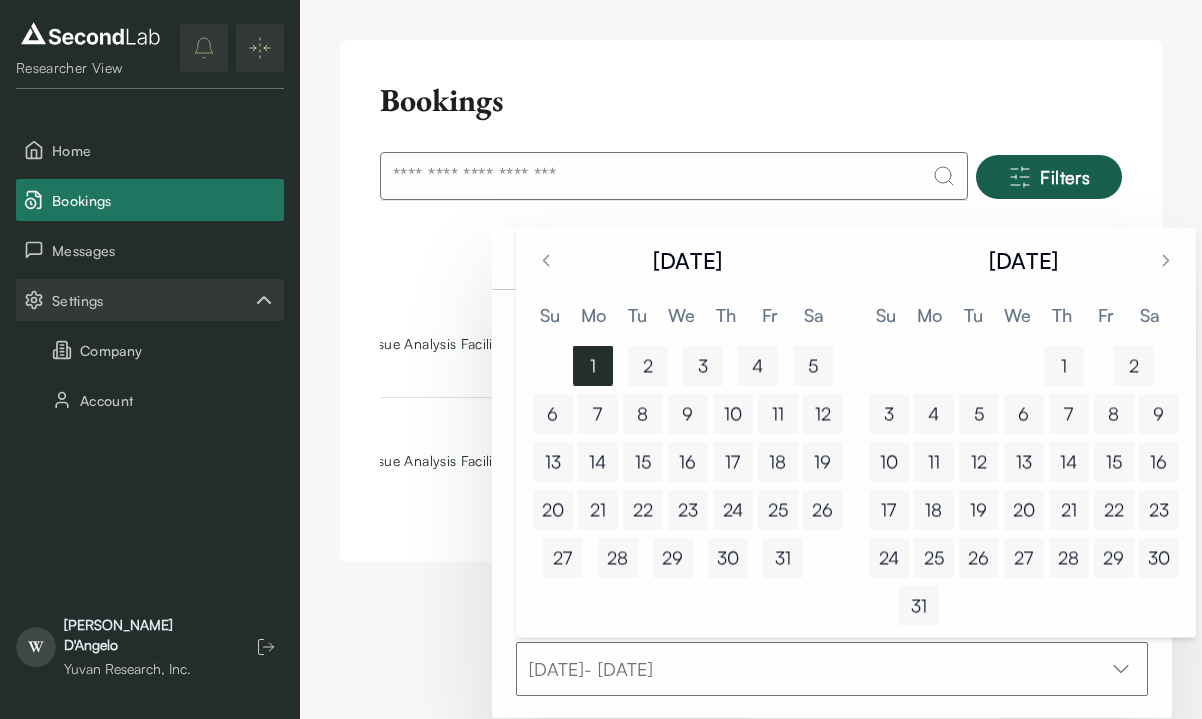 click 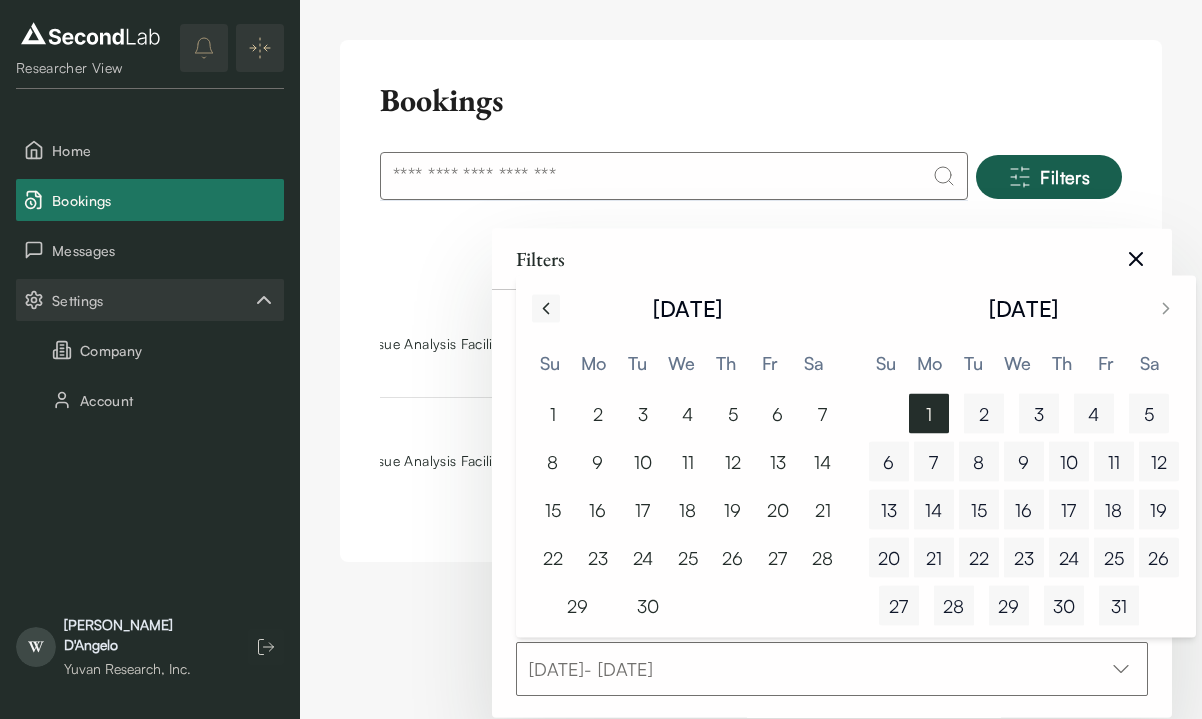 click 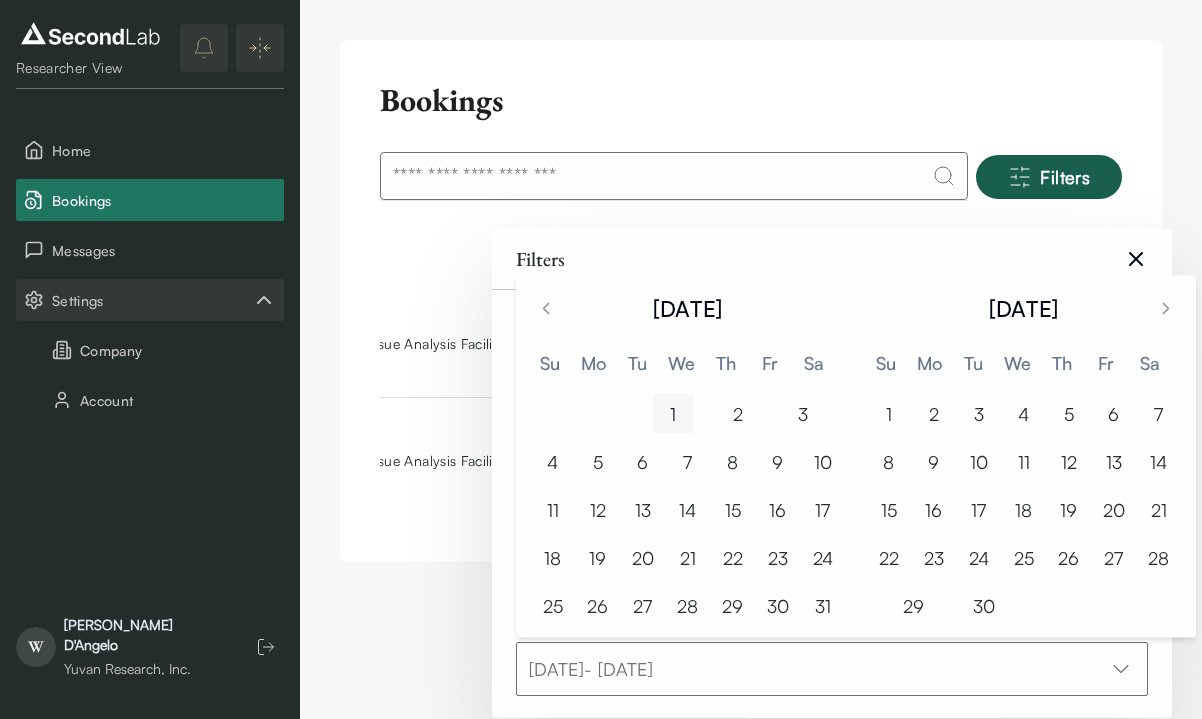 click on "1" at bounding box center (673, 414) 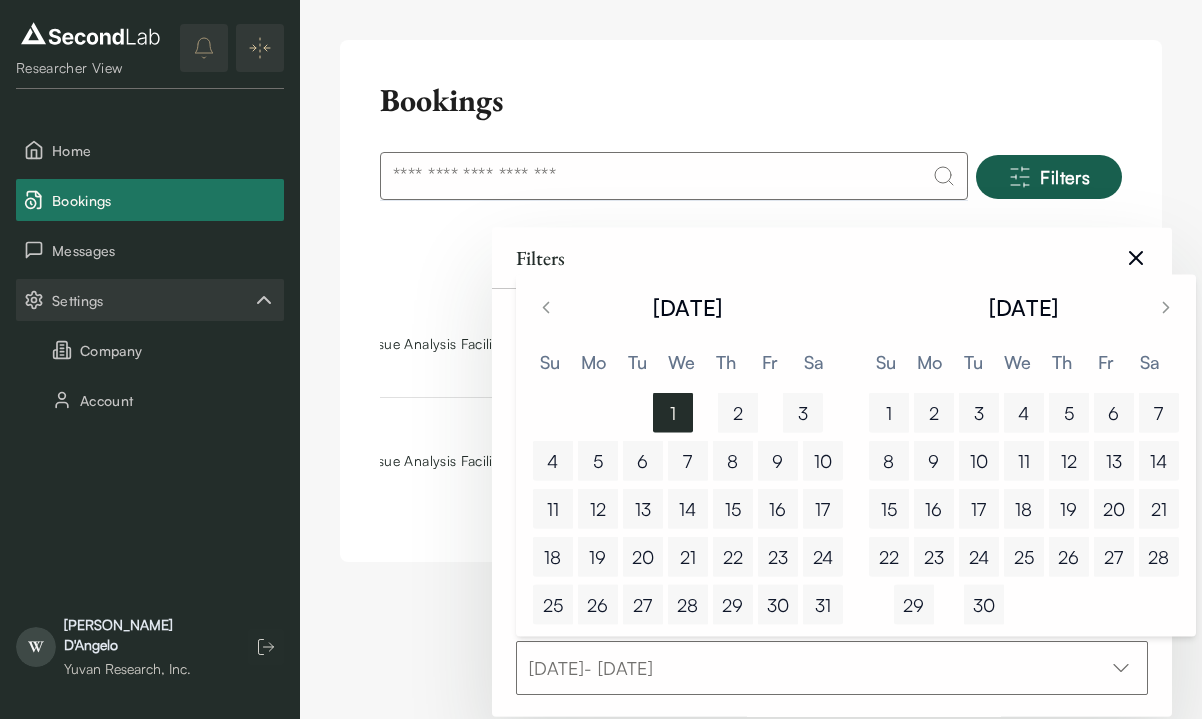 scroll, scrollTop: 0, scrollLeft: 0, axis: both 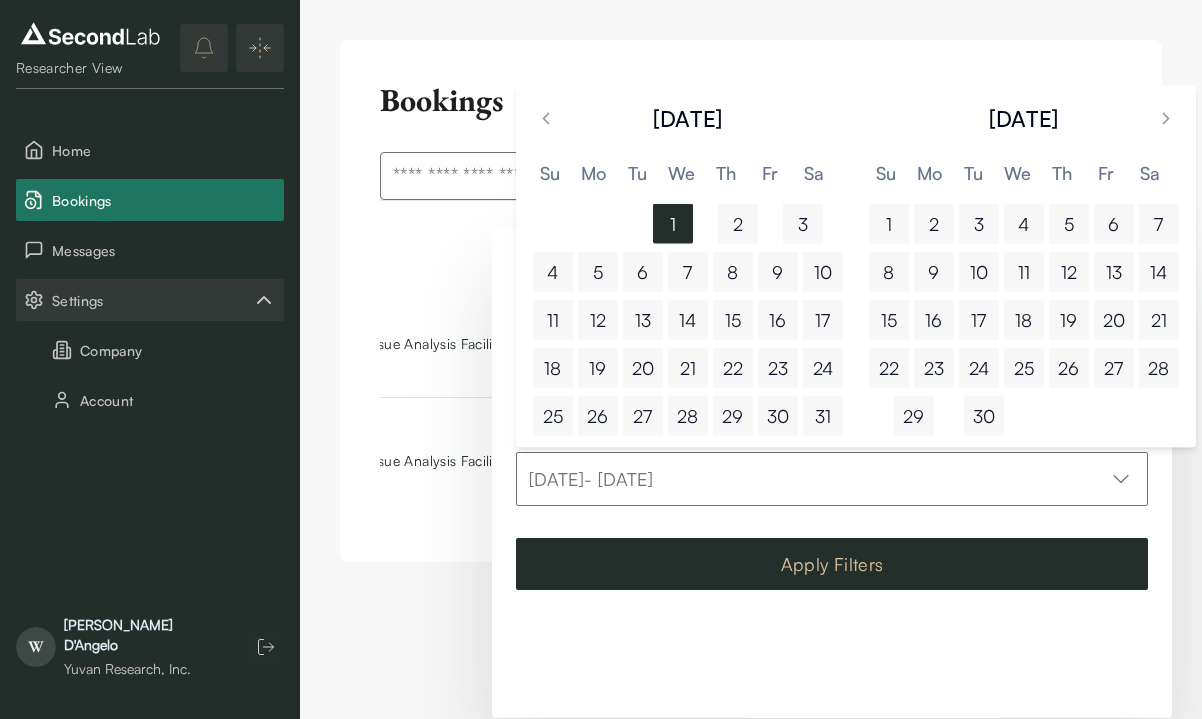 click on "Apply Filters" at bounding box center [832, 564] 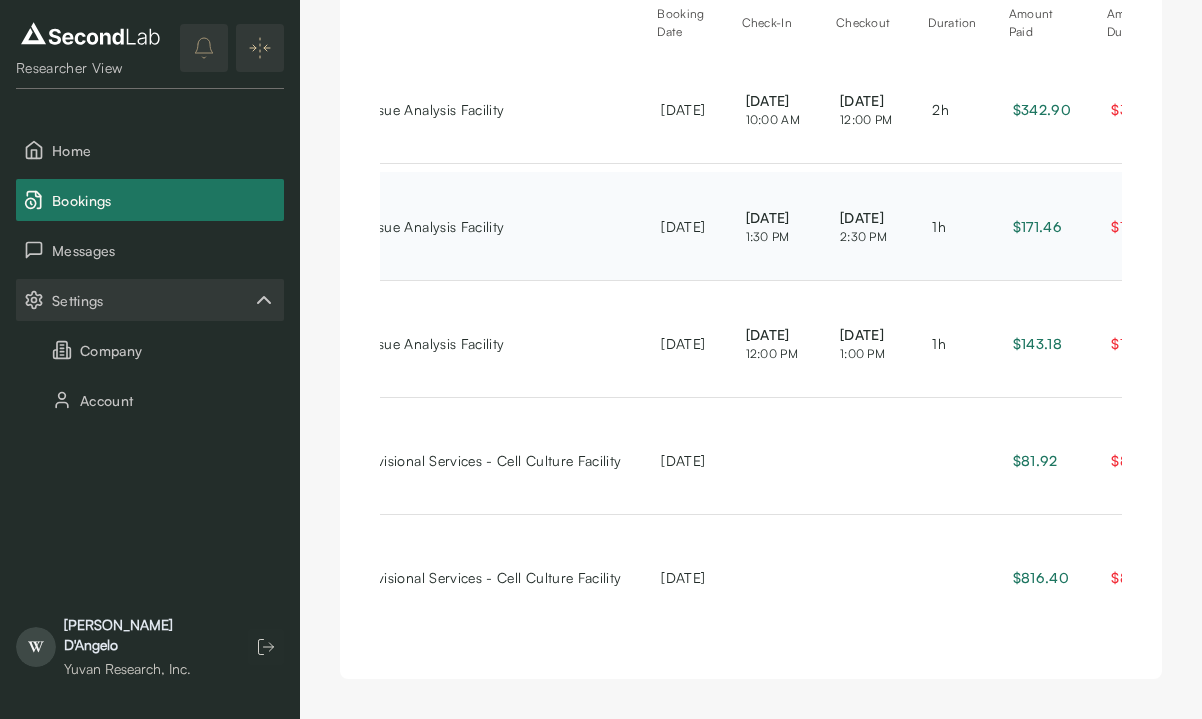 scroll, scrollTop: 234, scrollLeft: 0, axis: vertical 